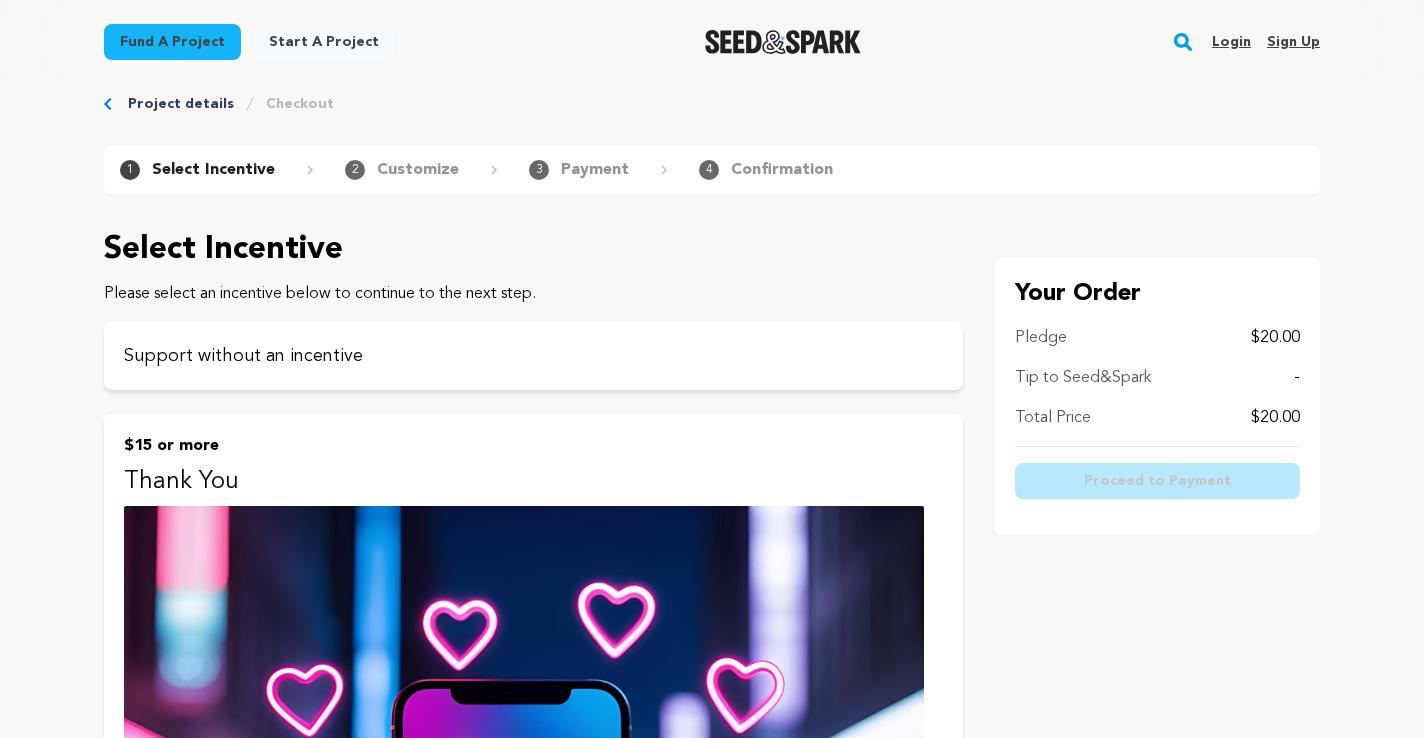 scroll, scrollTop: 36, scrollLeft: 0, axis: vertical 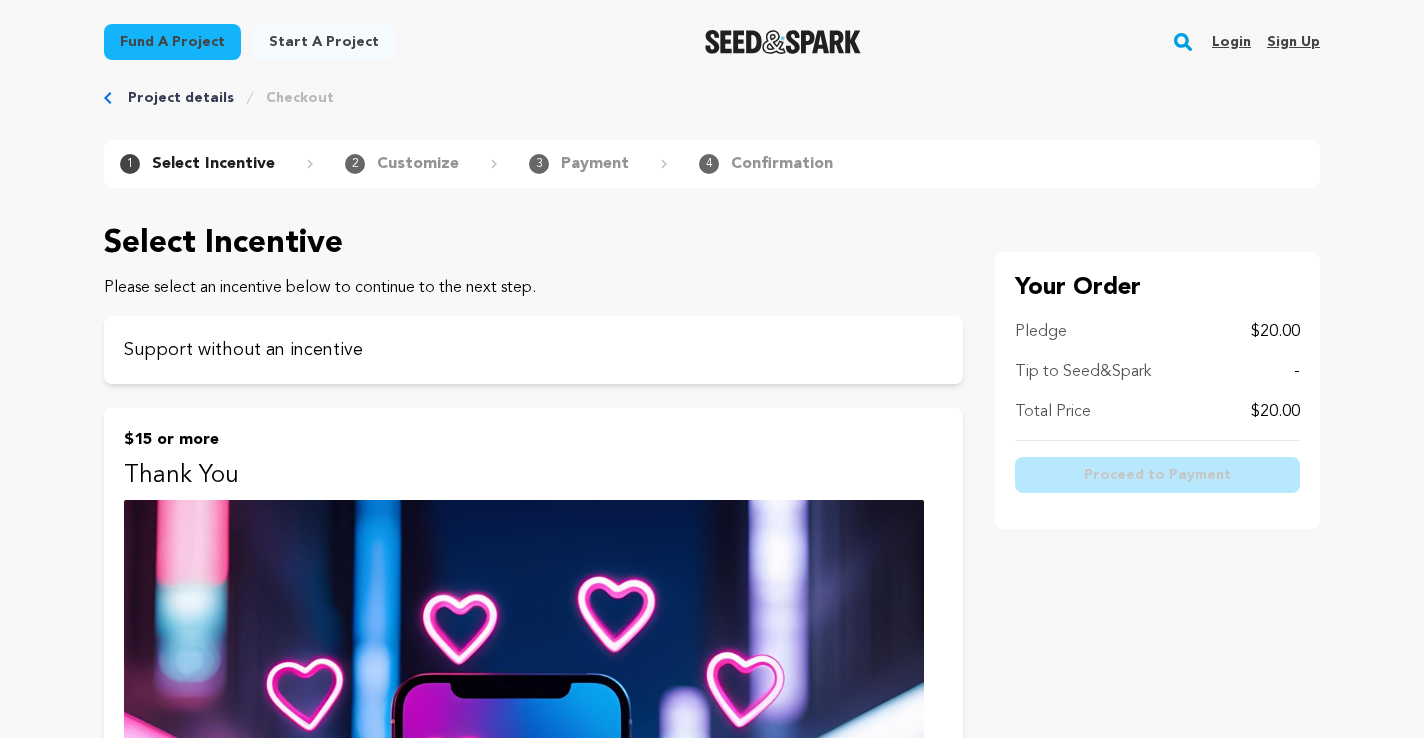 click on "Select Incentive" at bounding box center (213, 164) 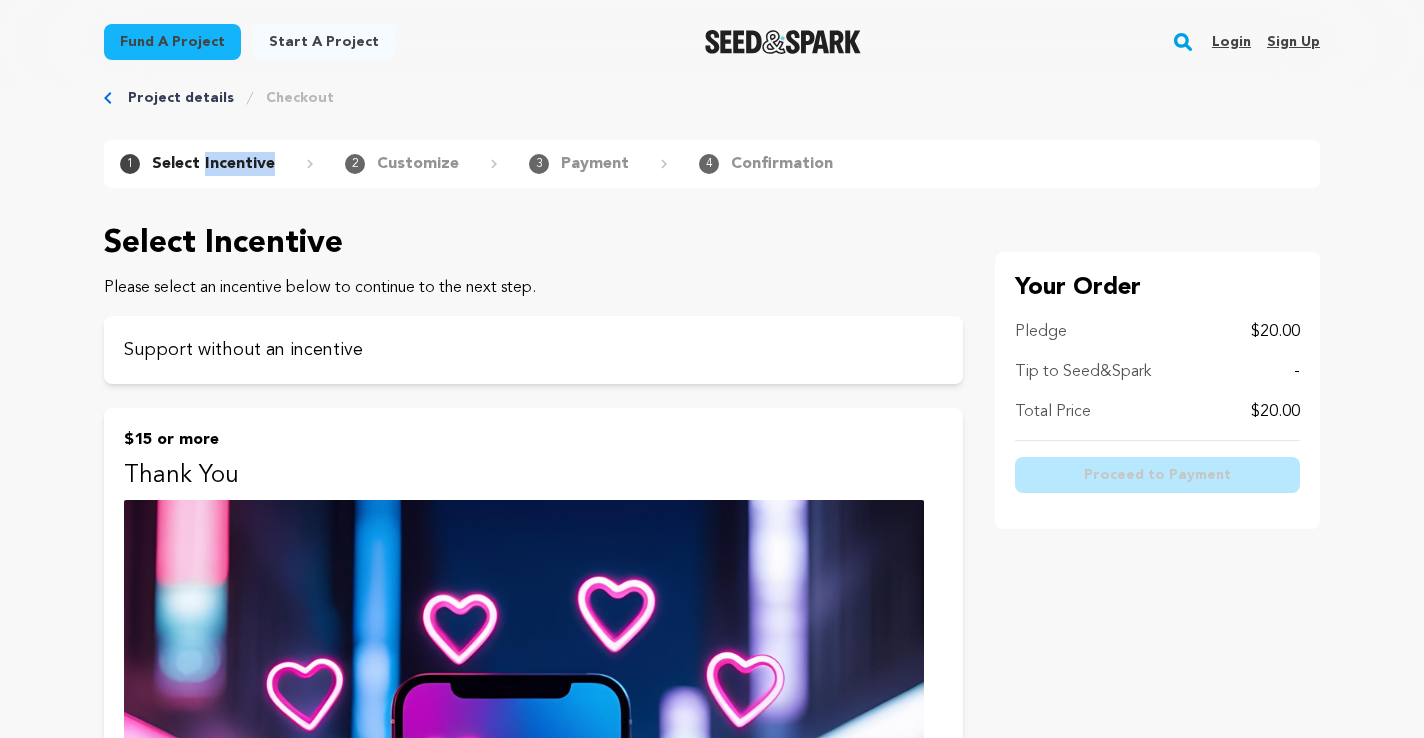 click on "Select Incentive" at bounding box center (213, 164) 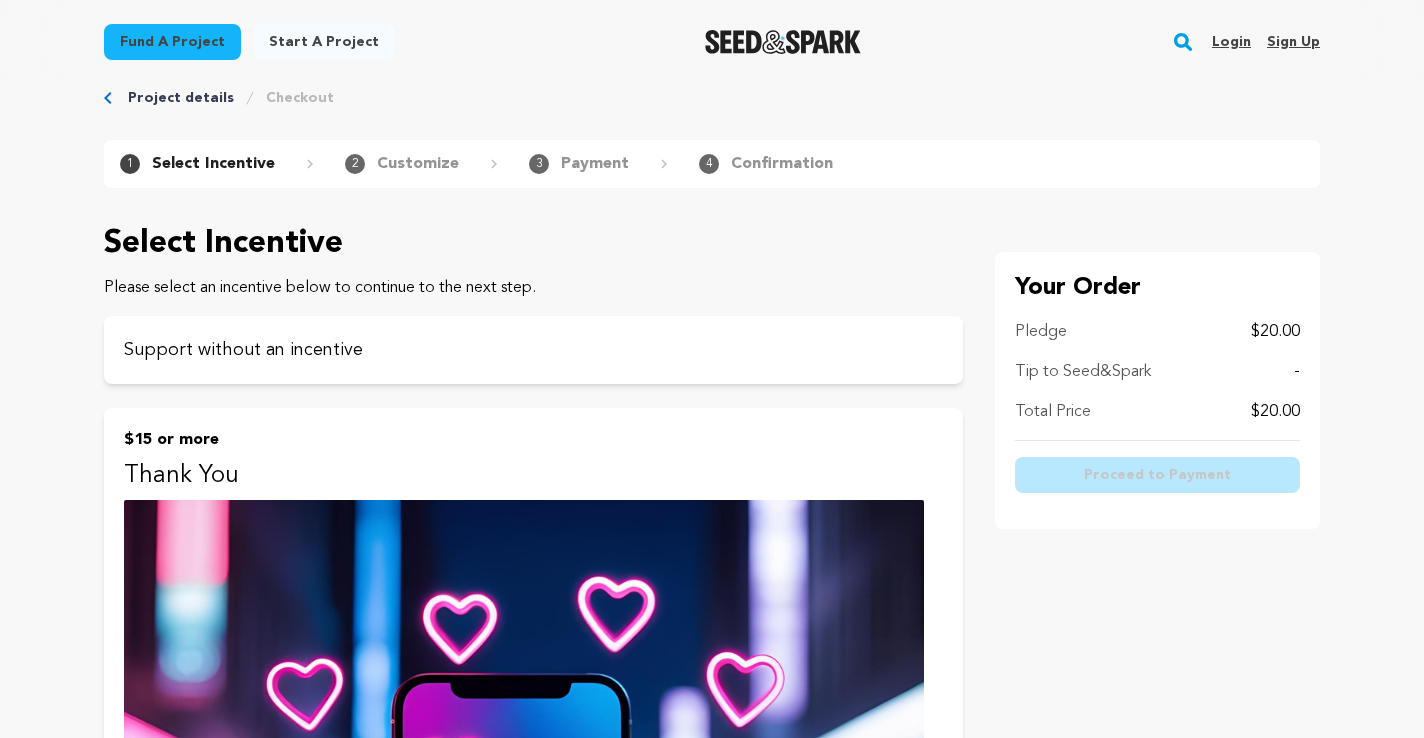 click at bounding box center (300, 164) 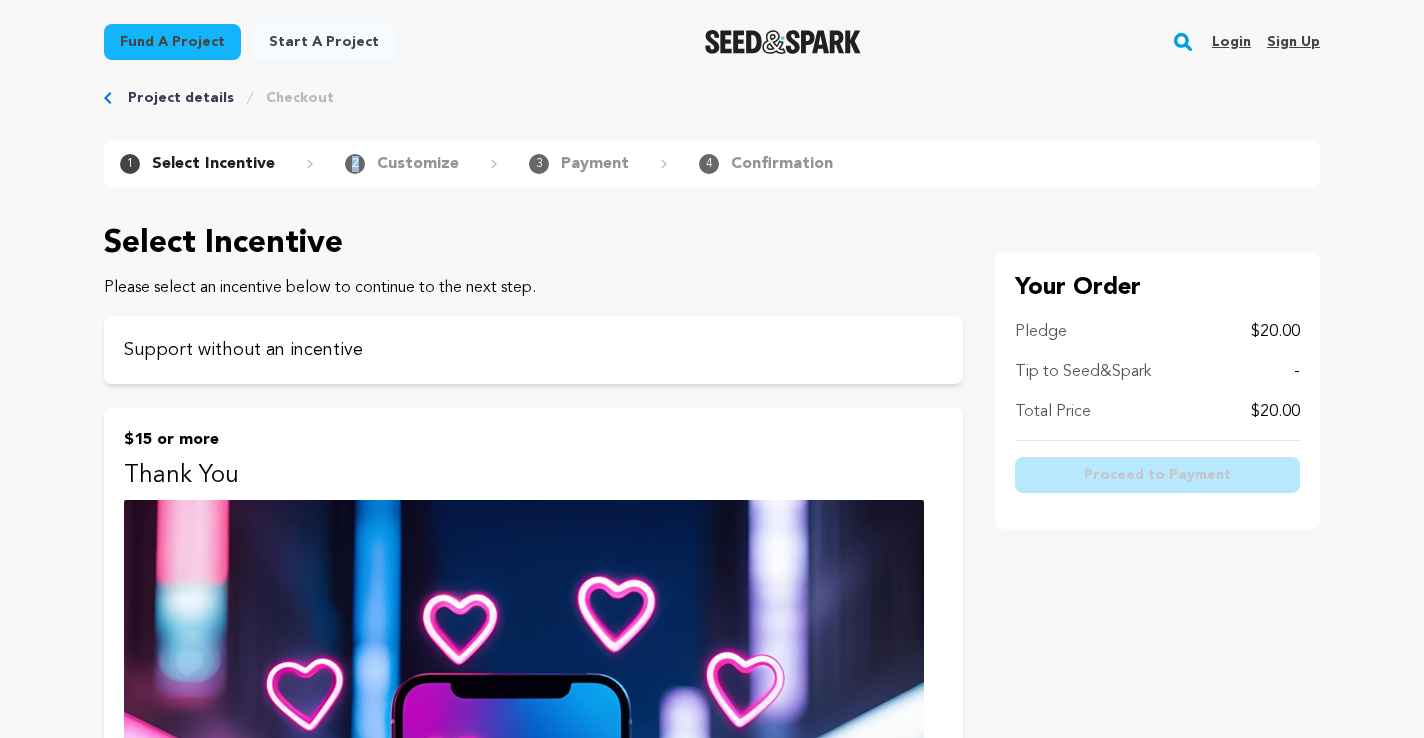 click at bounding box center (300, 164) 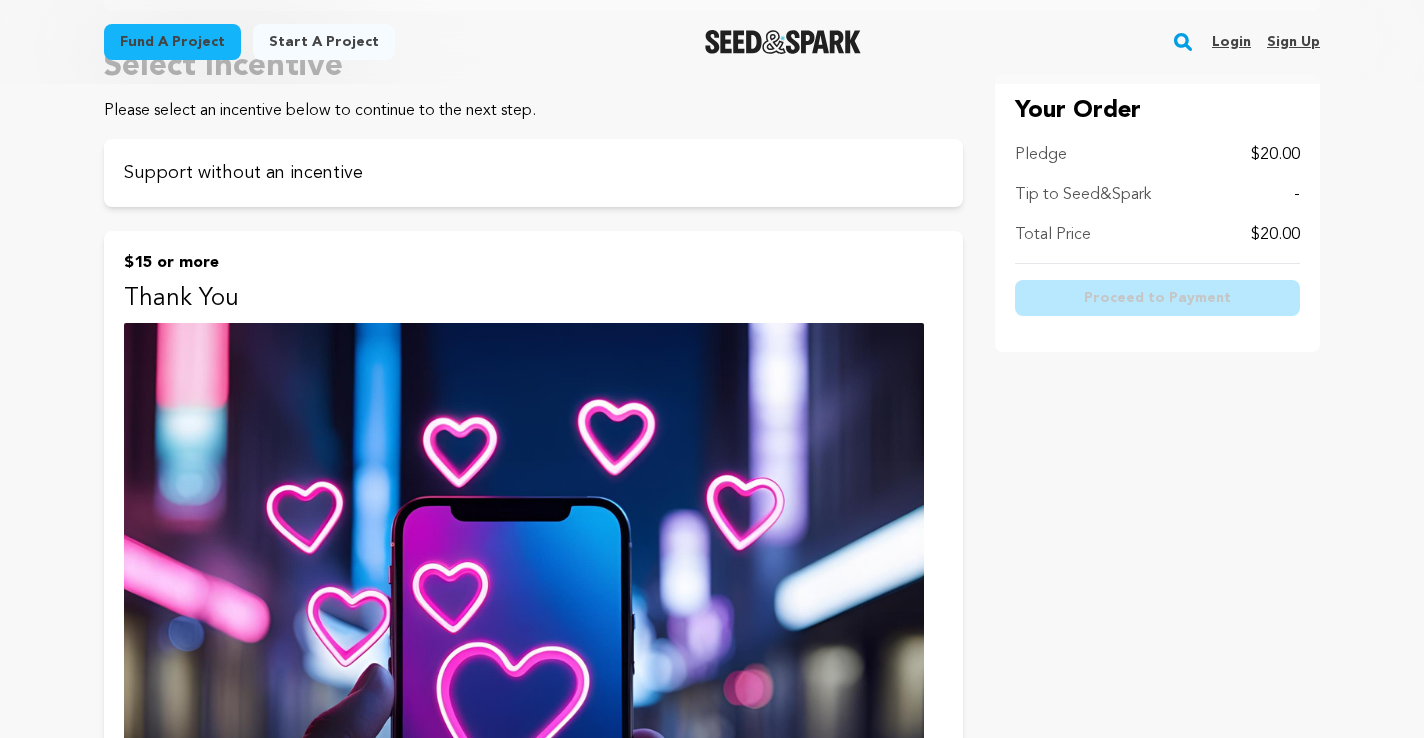 scroll, scrollTop: 0, scrollLeft: 0, axis: both 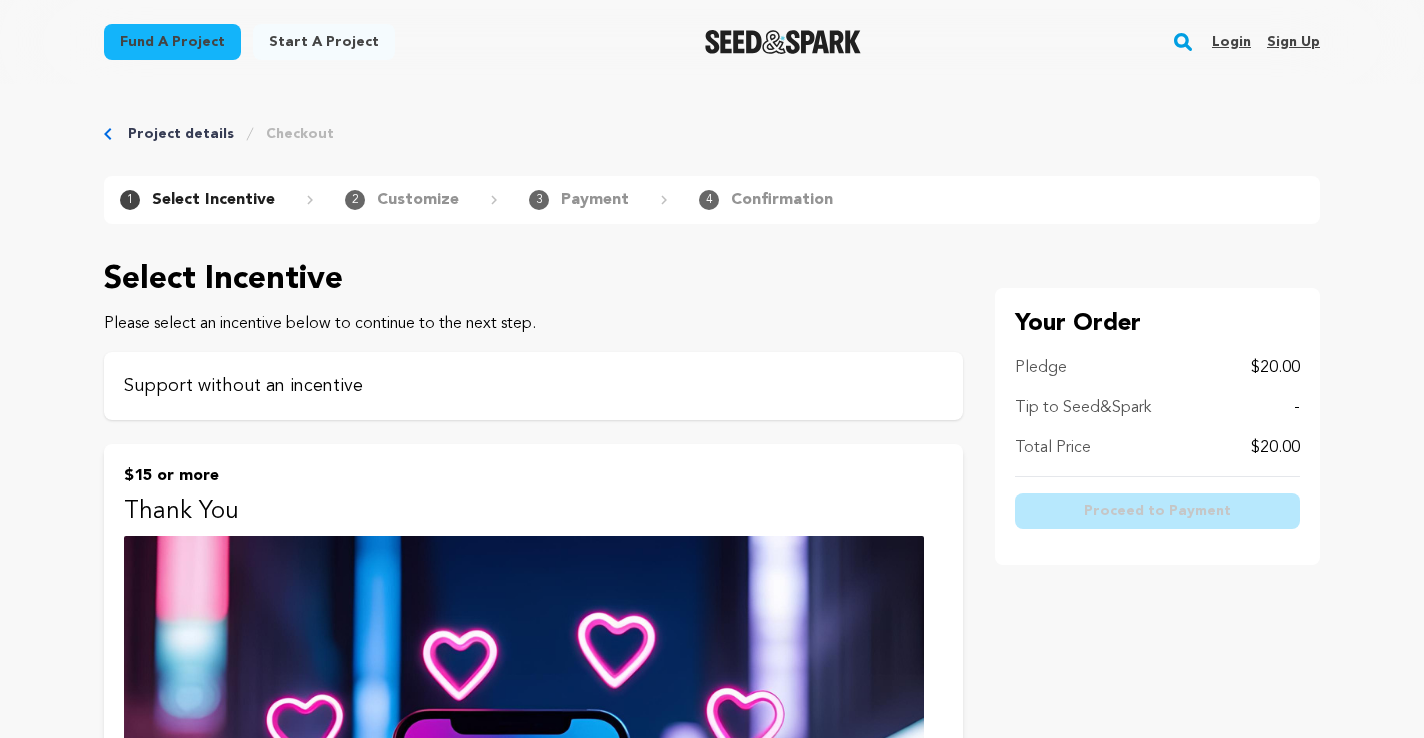 click on "Support without an incentive" at bounding box center [533, 386] 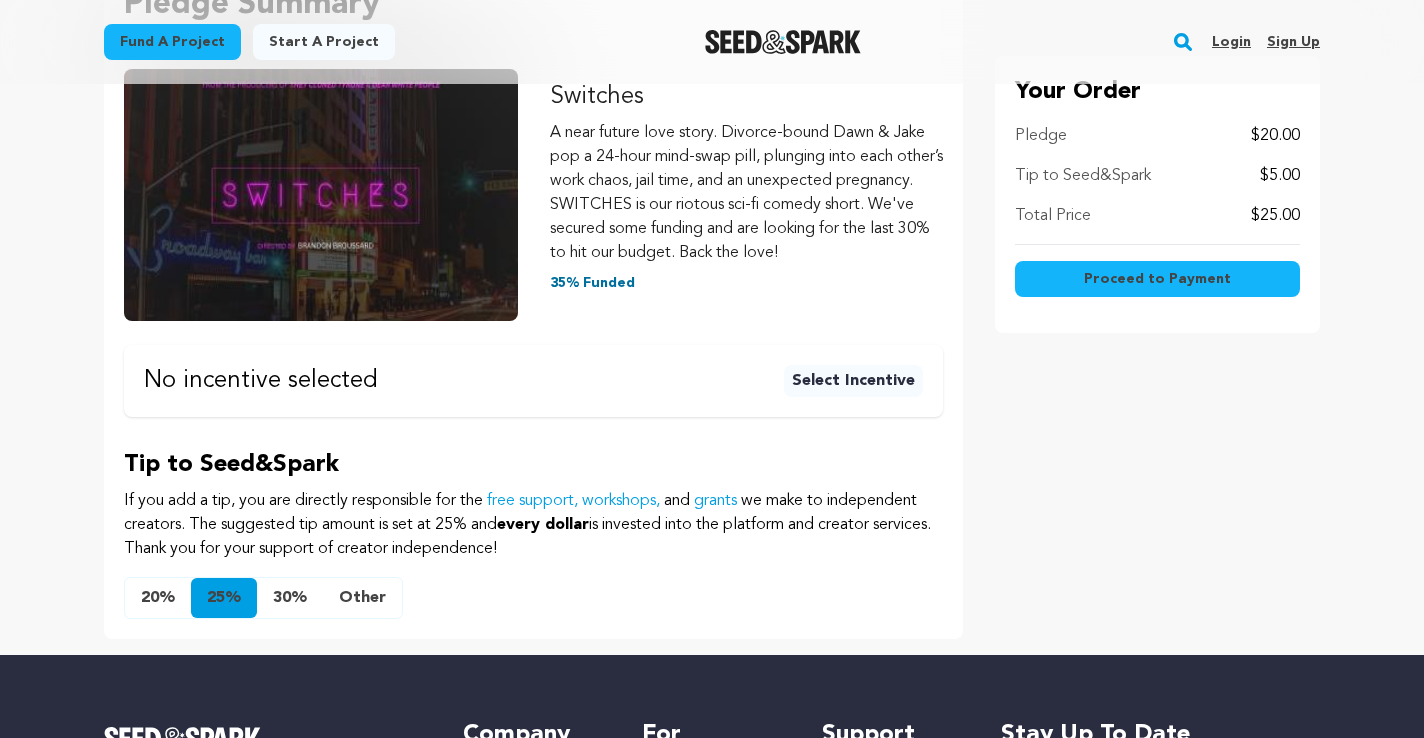 scroll, scrollTop: 460, scrollLeft: 0, axis: vertical 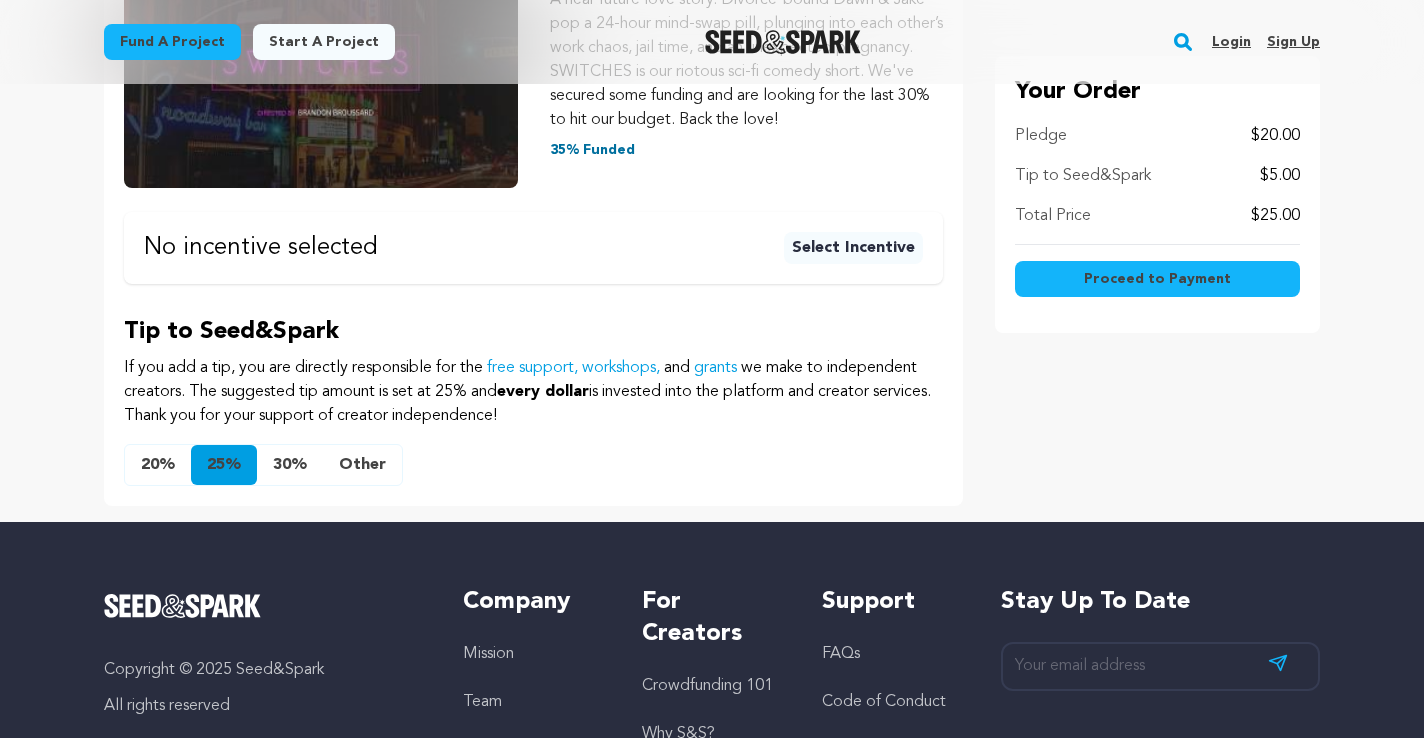 click on "20%" at bounding box center (158, 465) 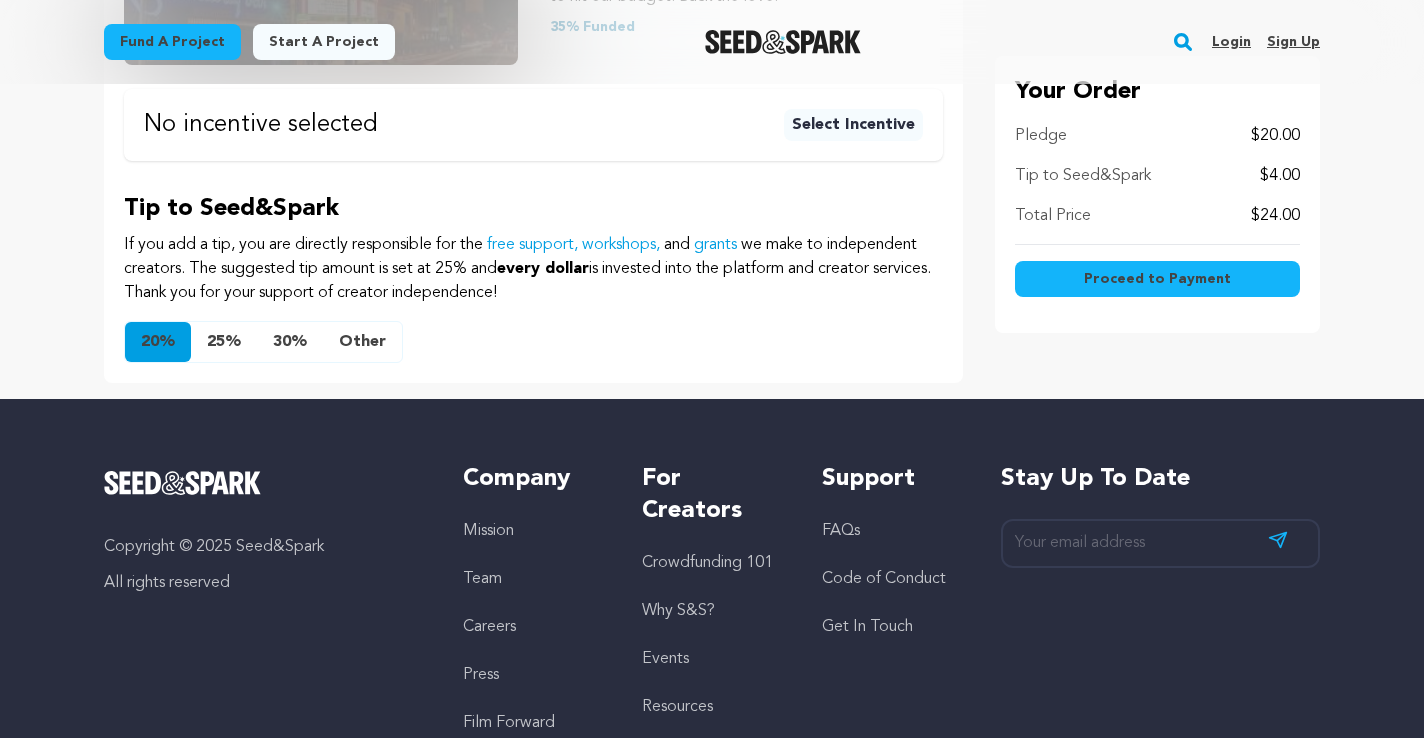 scroll, scrollTop: 588, scrollLeft: 0, axis: vertical 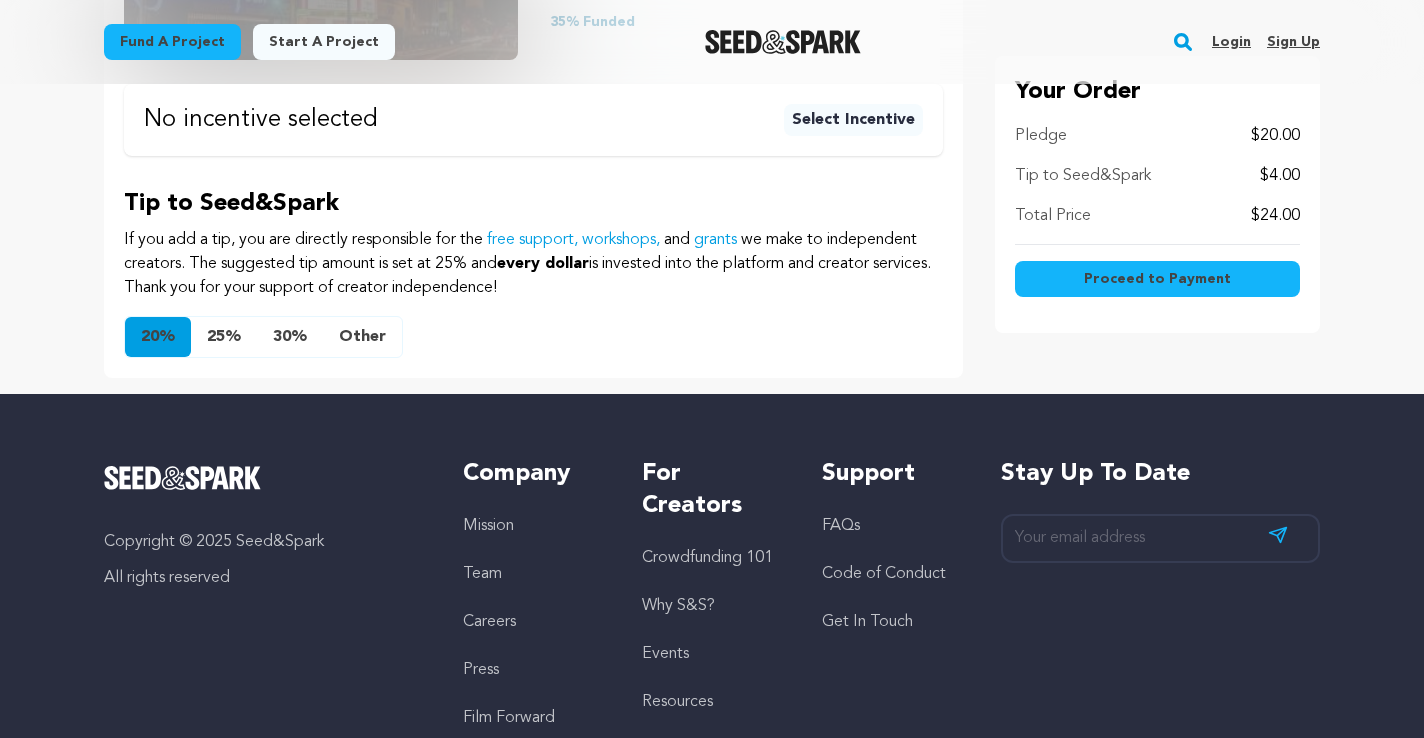 click on "25%" at bounding box center (224, 337) 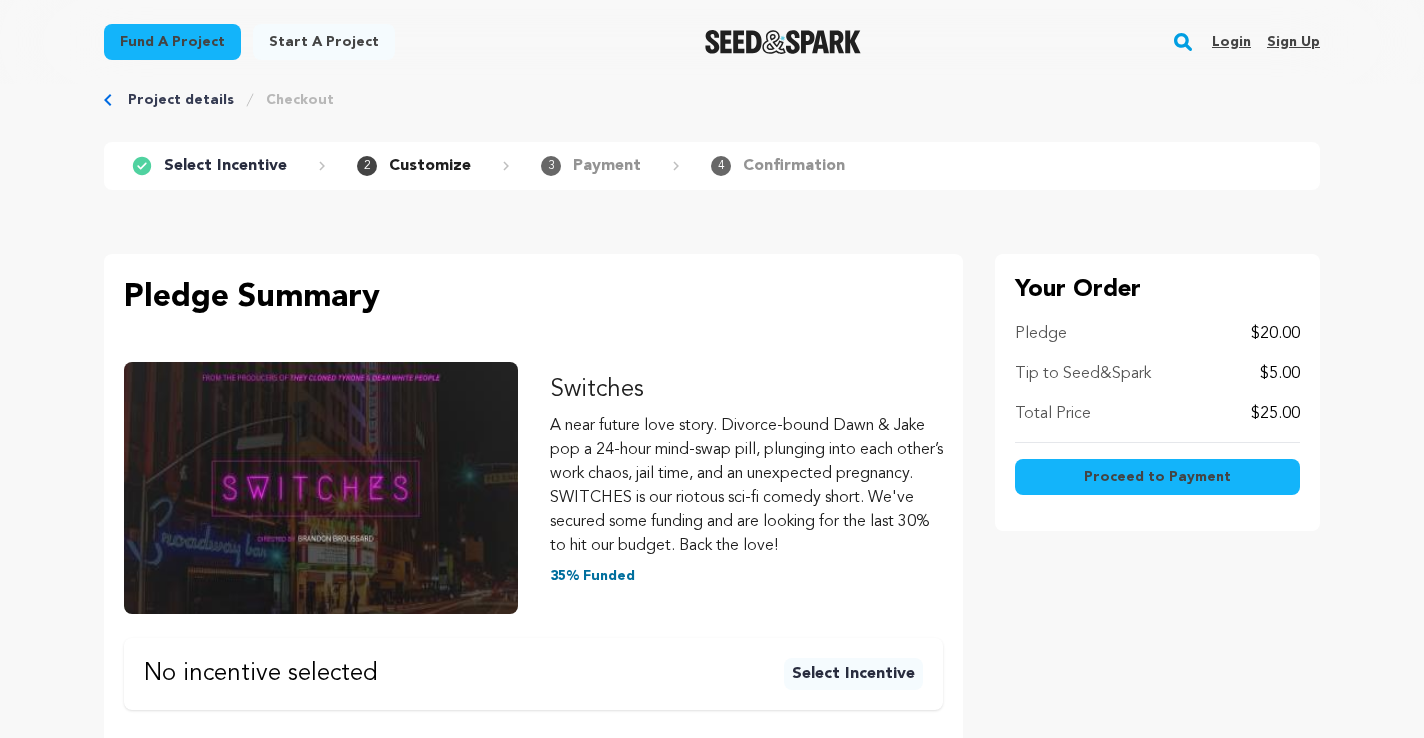 scroll, scrollTop: 42, scrollLeft: 0, axis: vertical 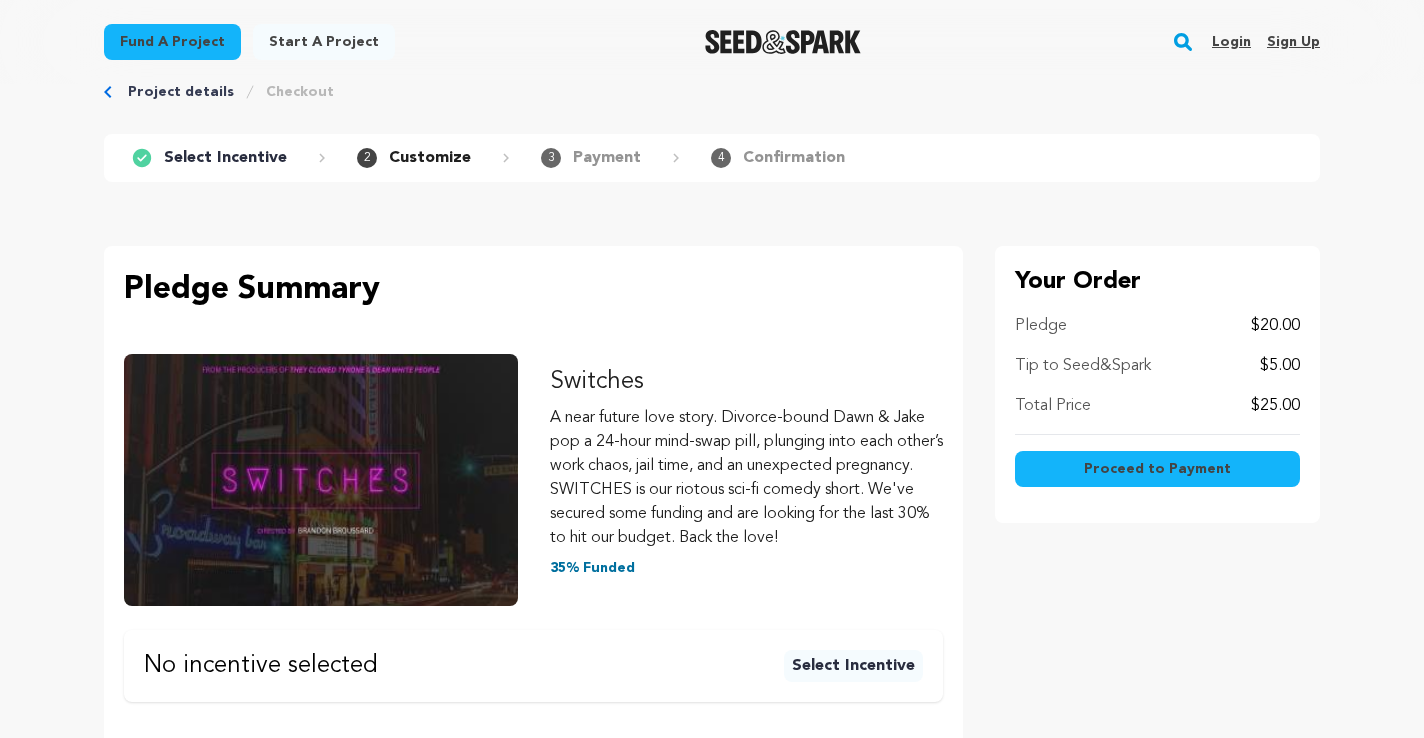 click on "Select Incentive" at bounding box center [225, 158] 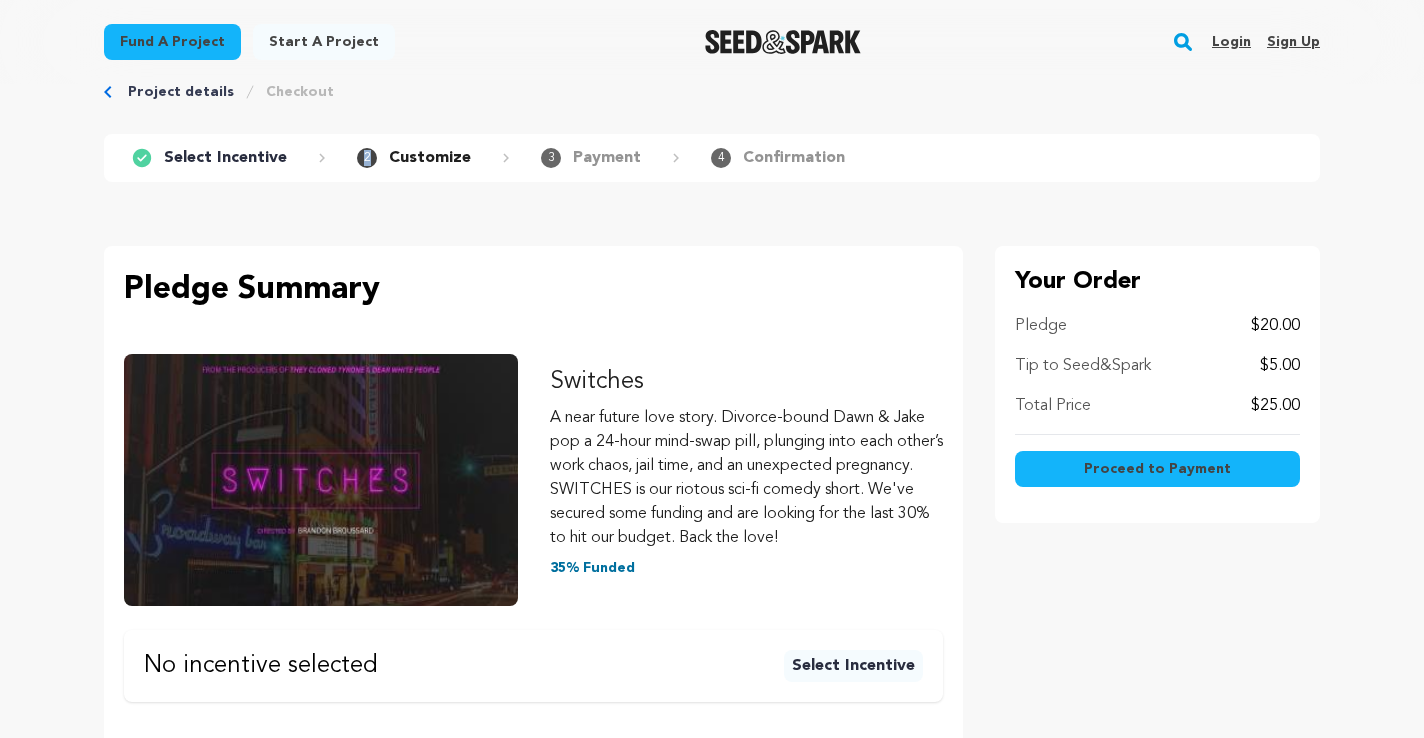 click 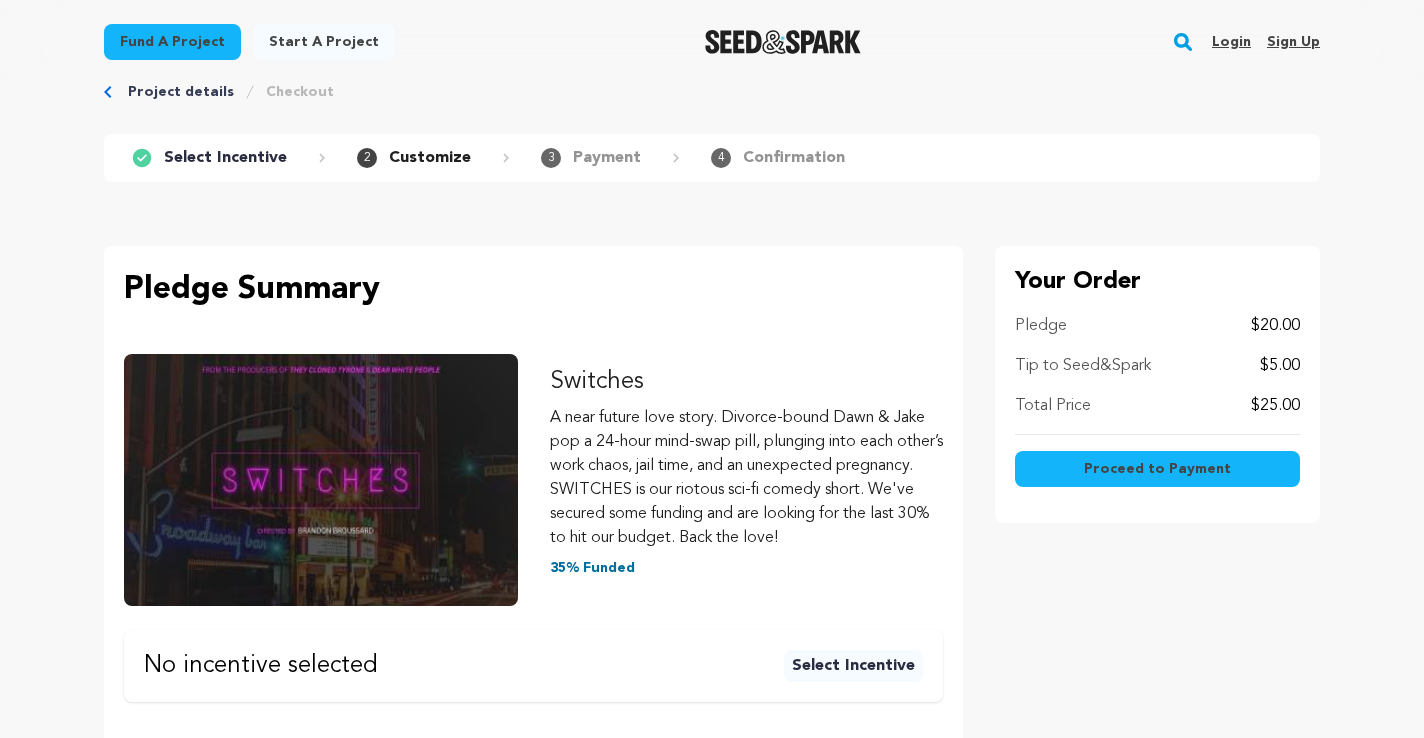 click on "1
Select Incentive" at bounding box center [222, 158] 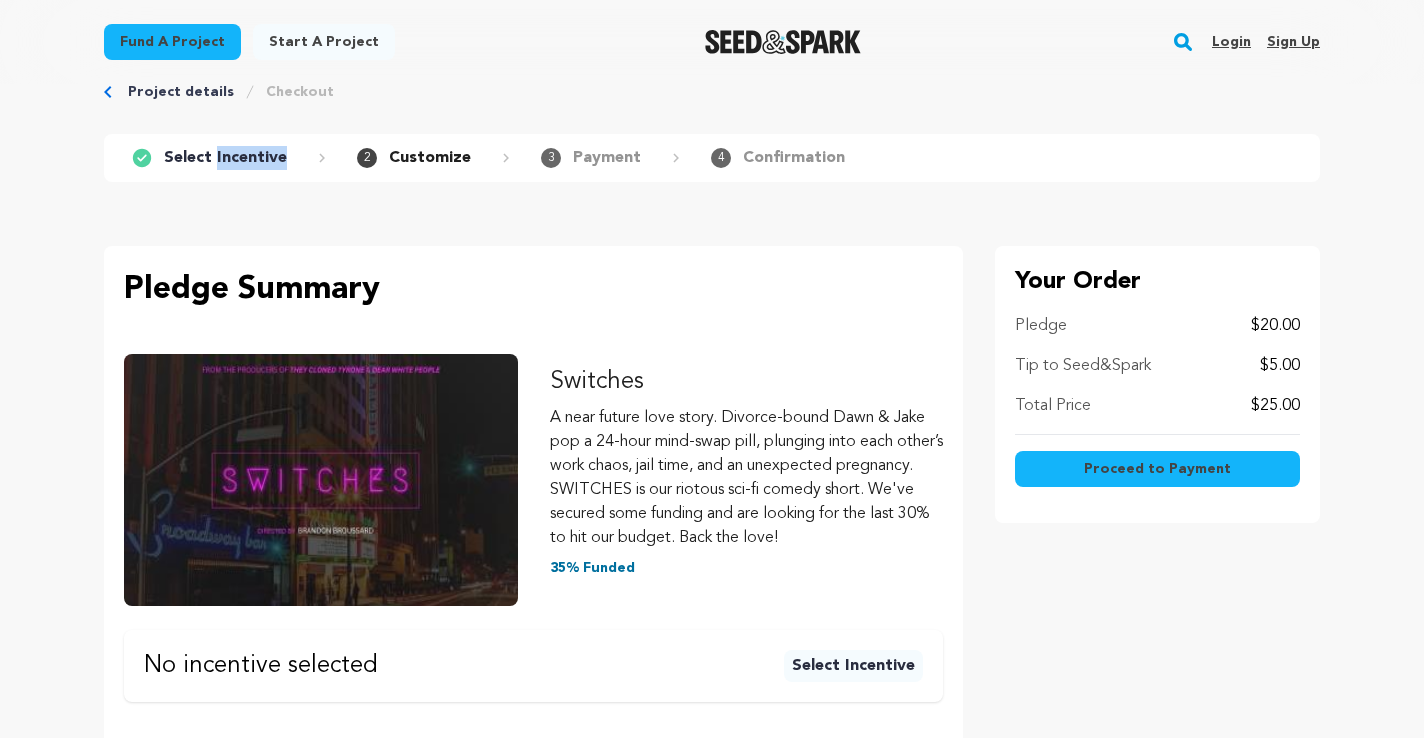 click on "Select Incentive" at bounding box center [225, 158] 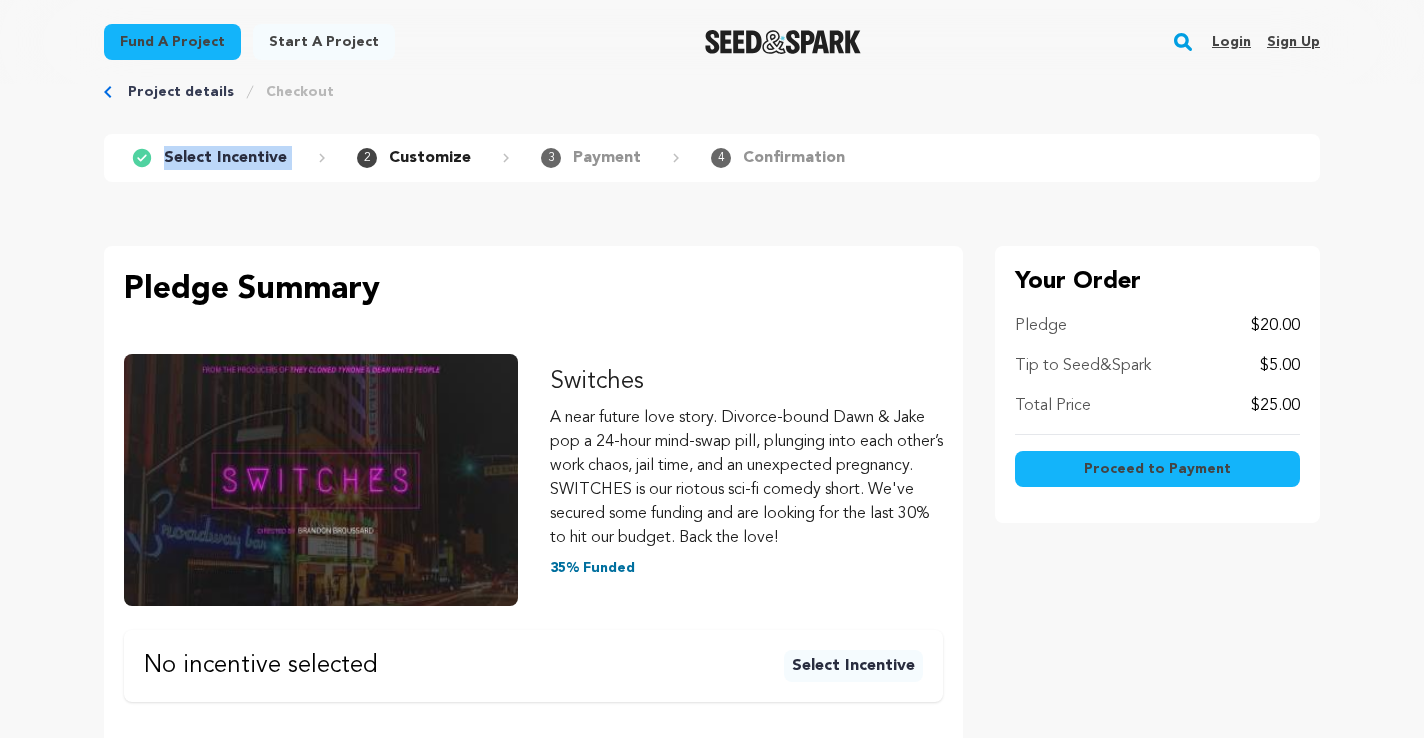 click 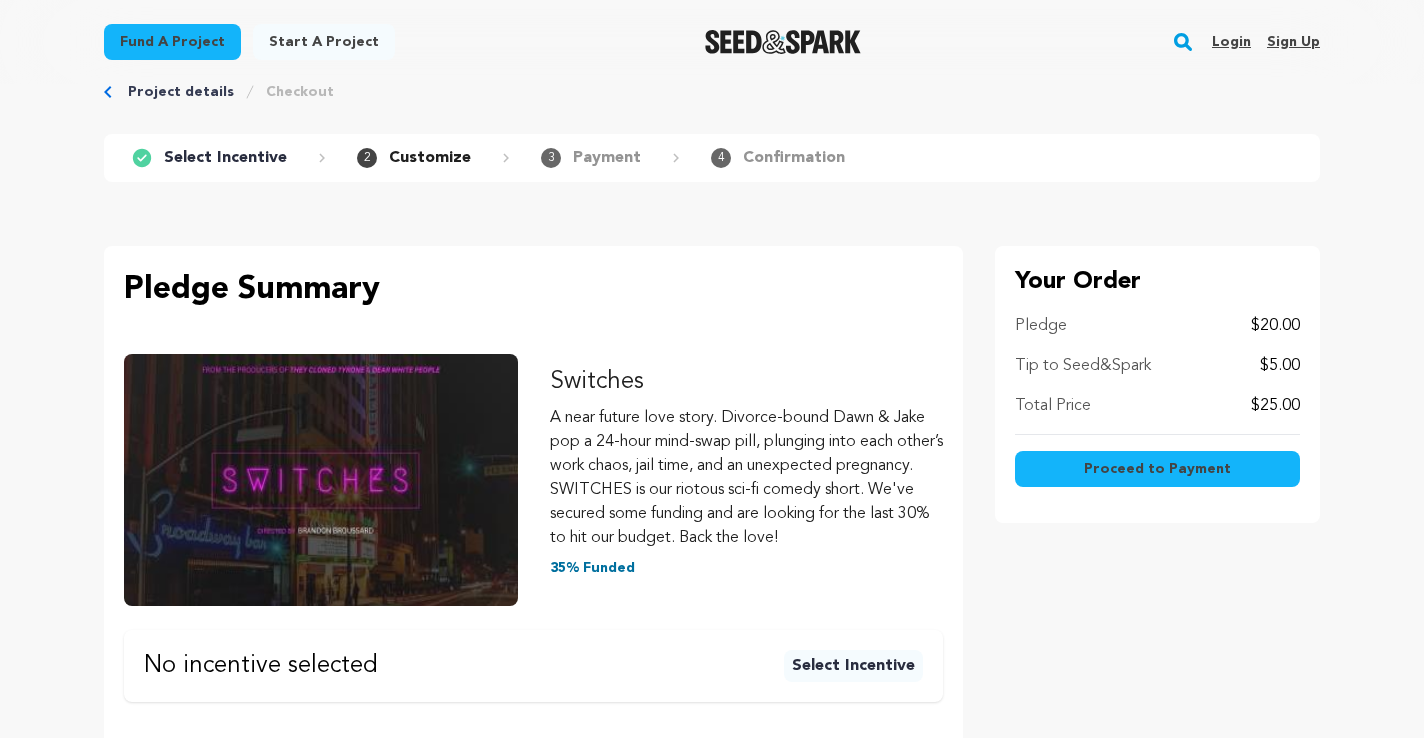 click 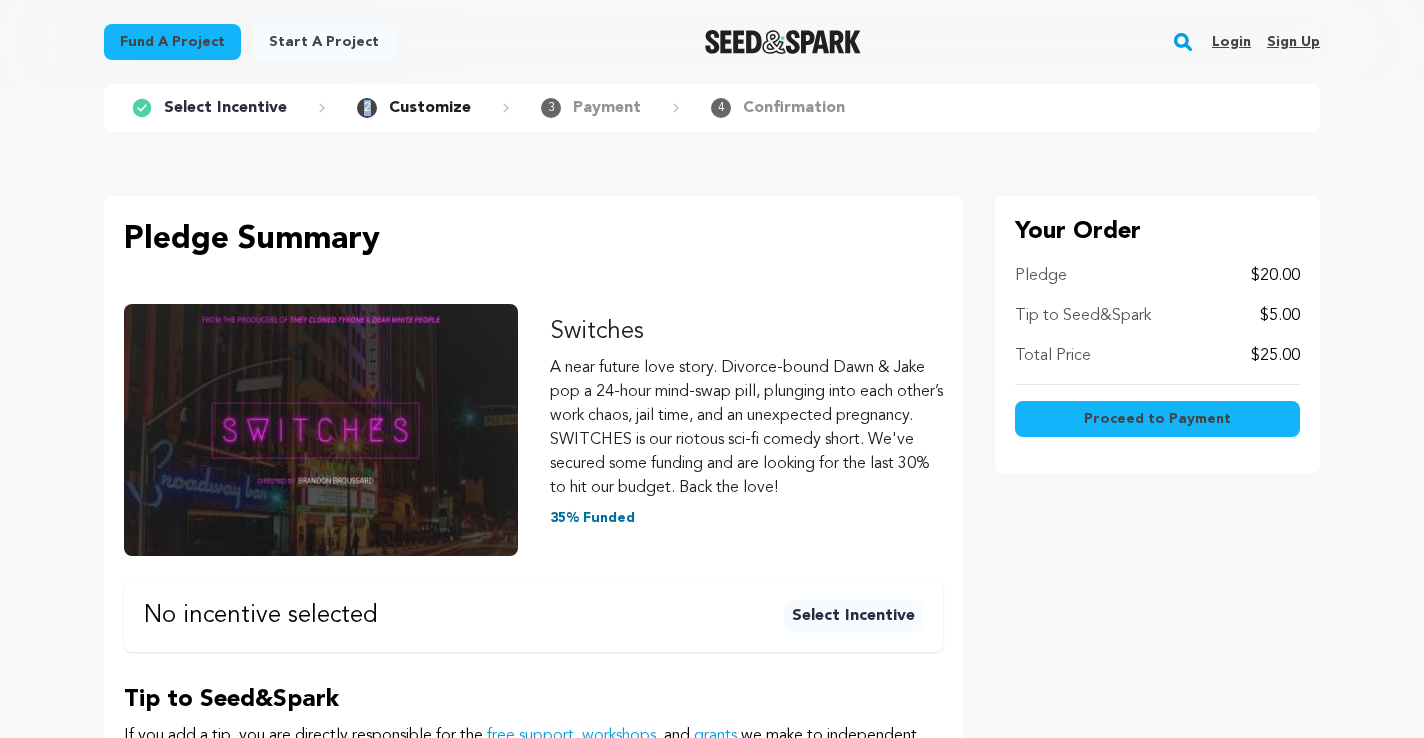 scroll, scrollTop: 0, scrollLeft: 0, axis: both 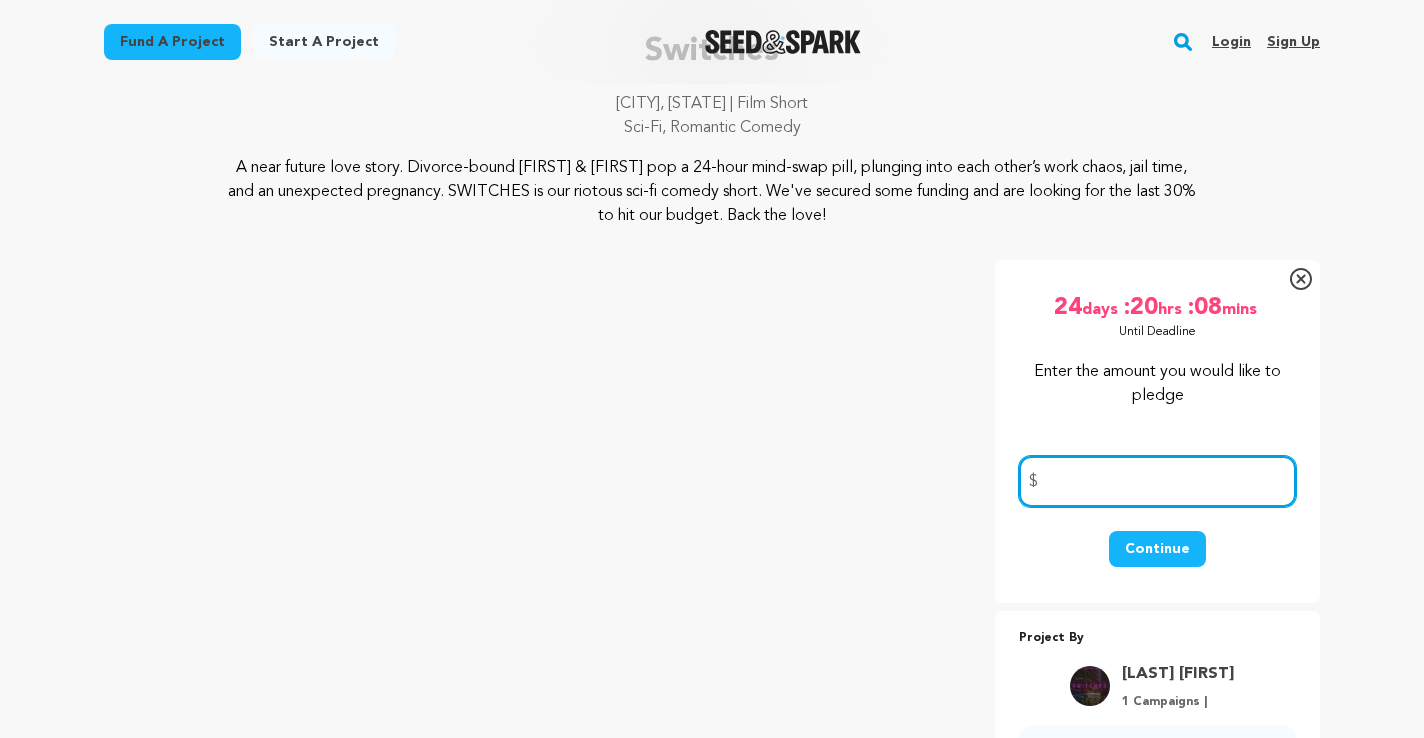 click at bounding box center [1157, 481] 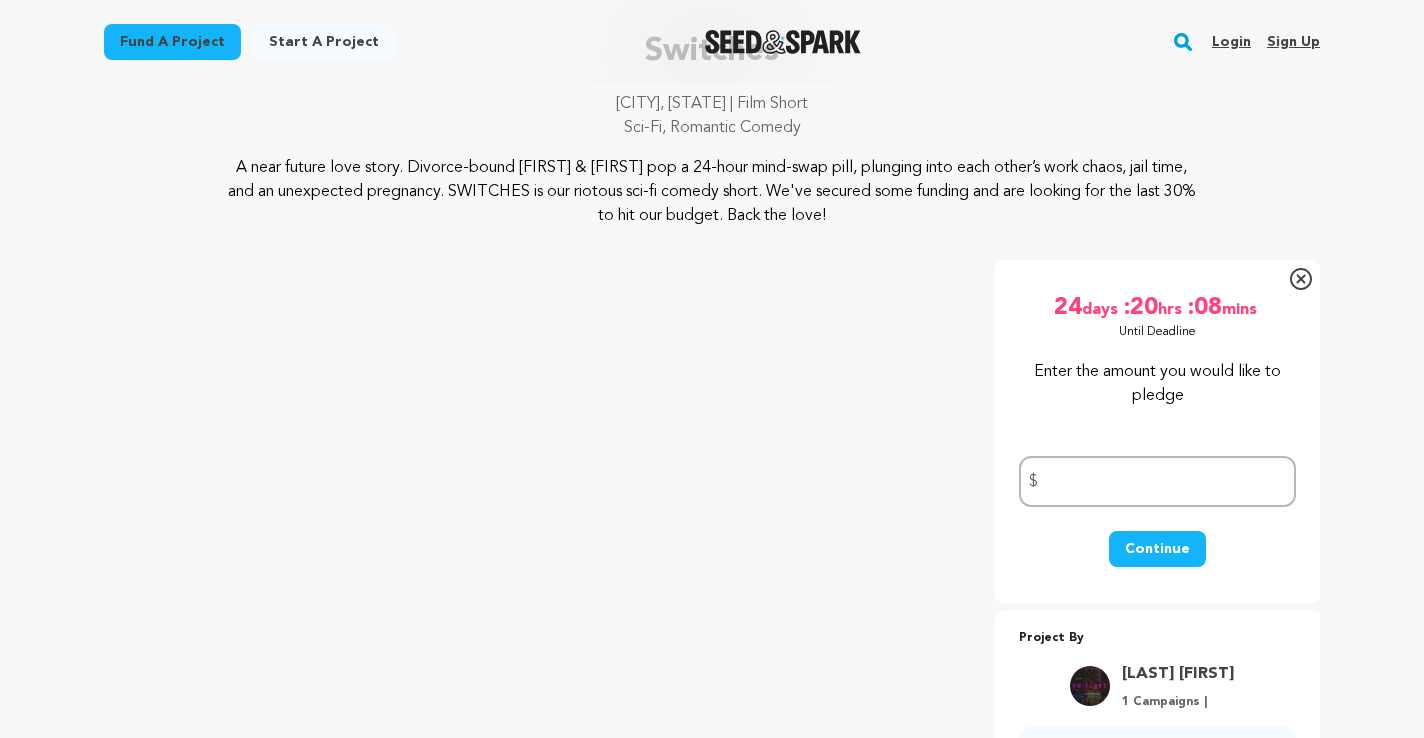click on "Fund a project
Project details
Switches
Los Angeles, California |                                 Film Short
Sci-Fi,
Romantic Comedy" at bounding box center [712, 5450] 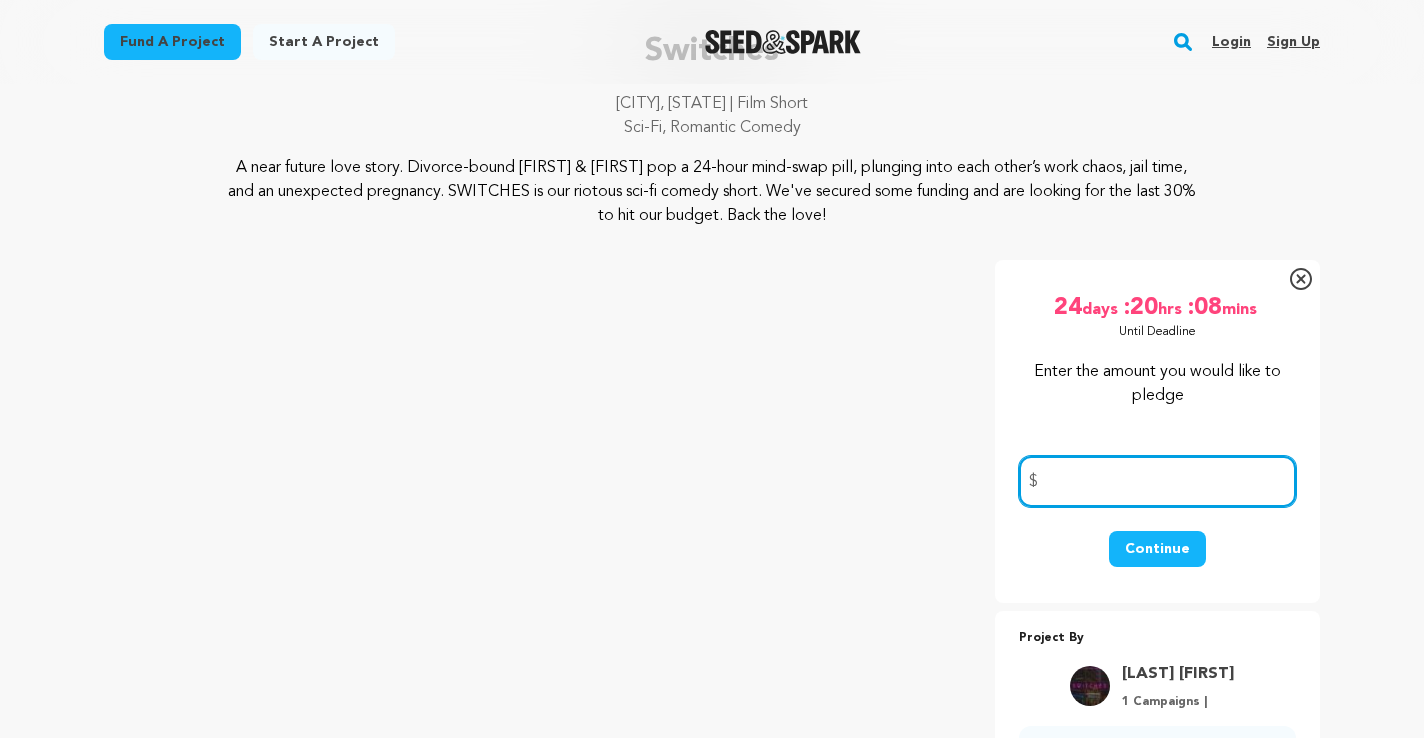 click at bounding box center [1157, 481] 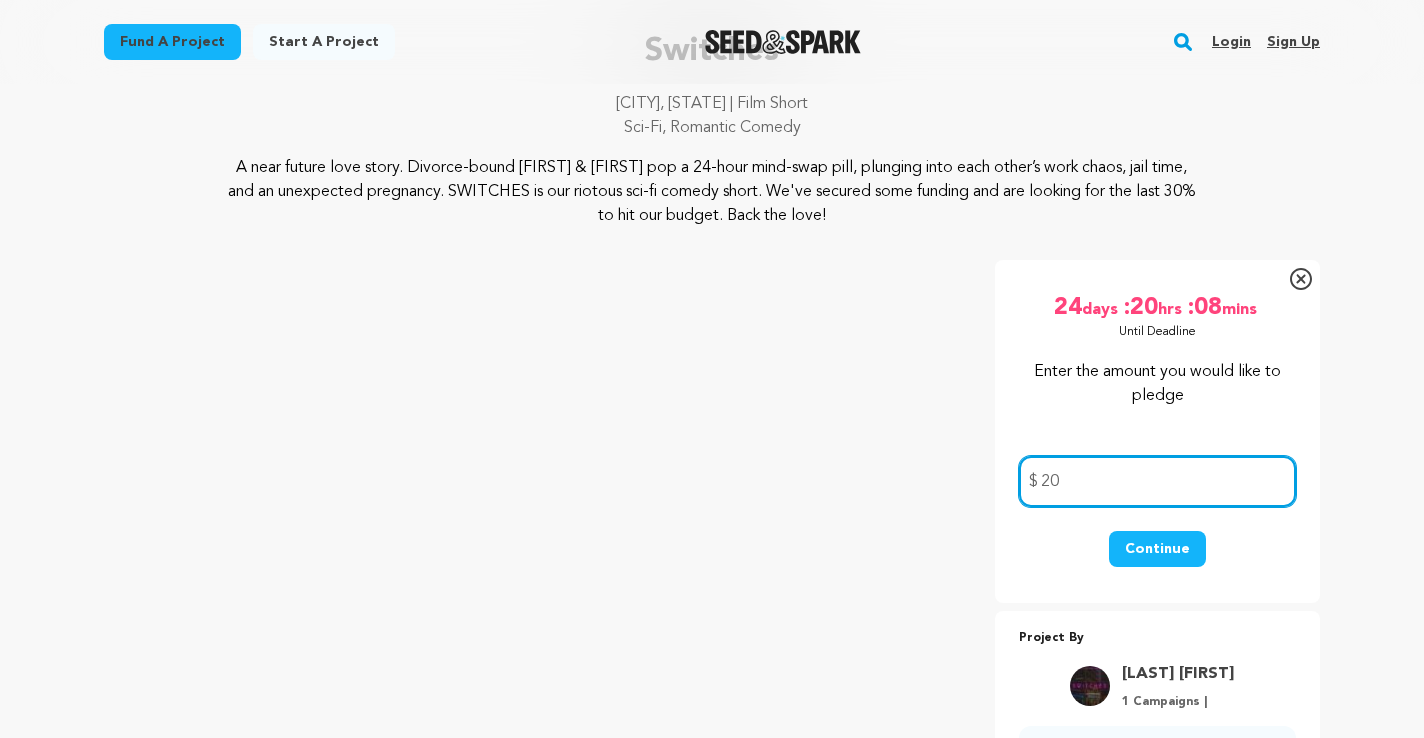 type on "20" 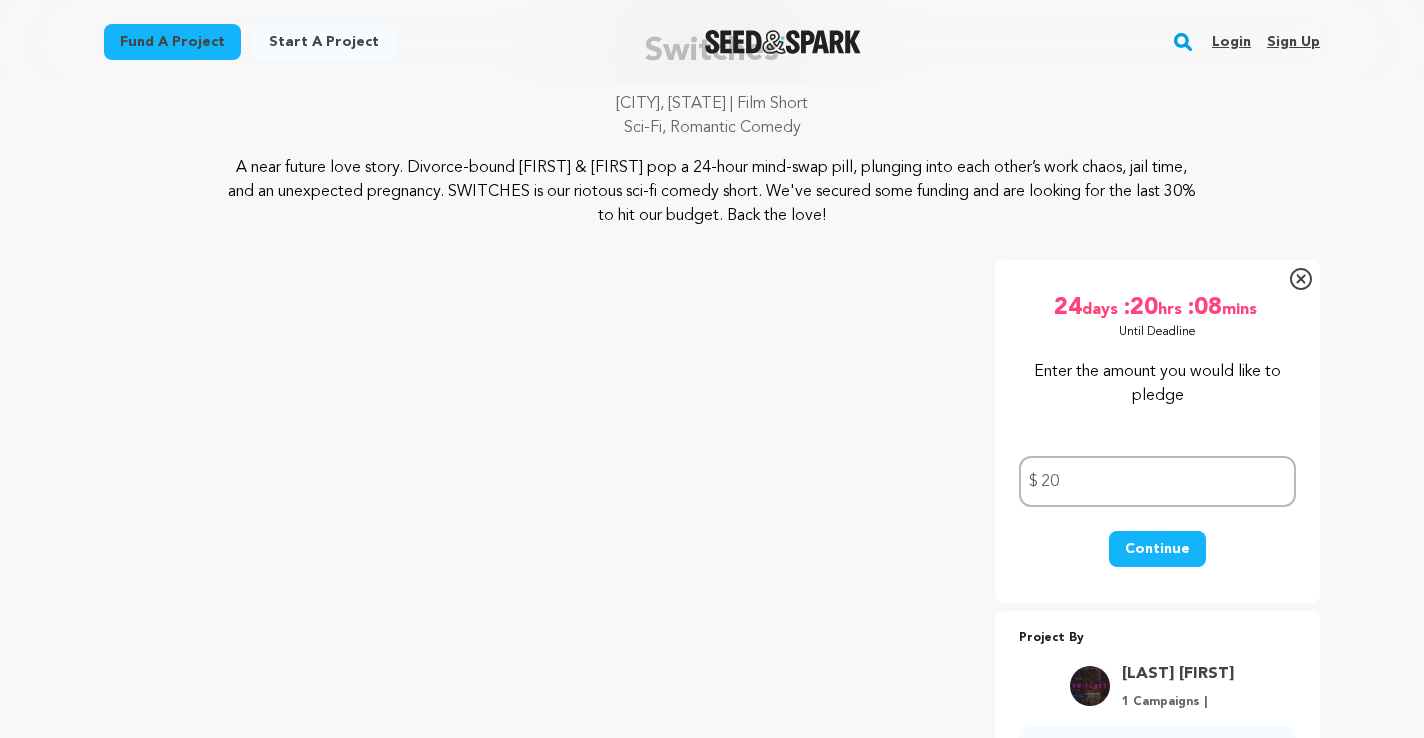 click on "Continue" at bounding box center (1157, 549) 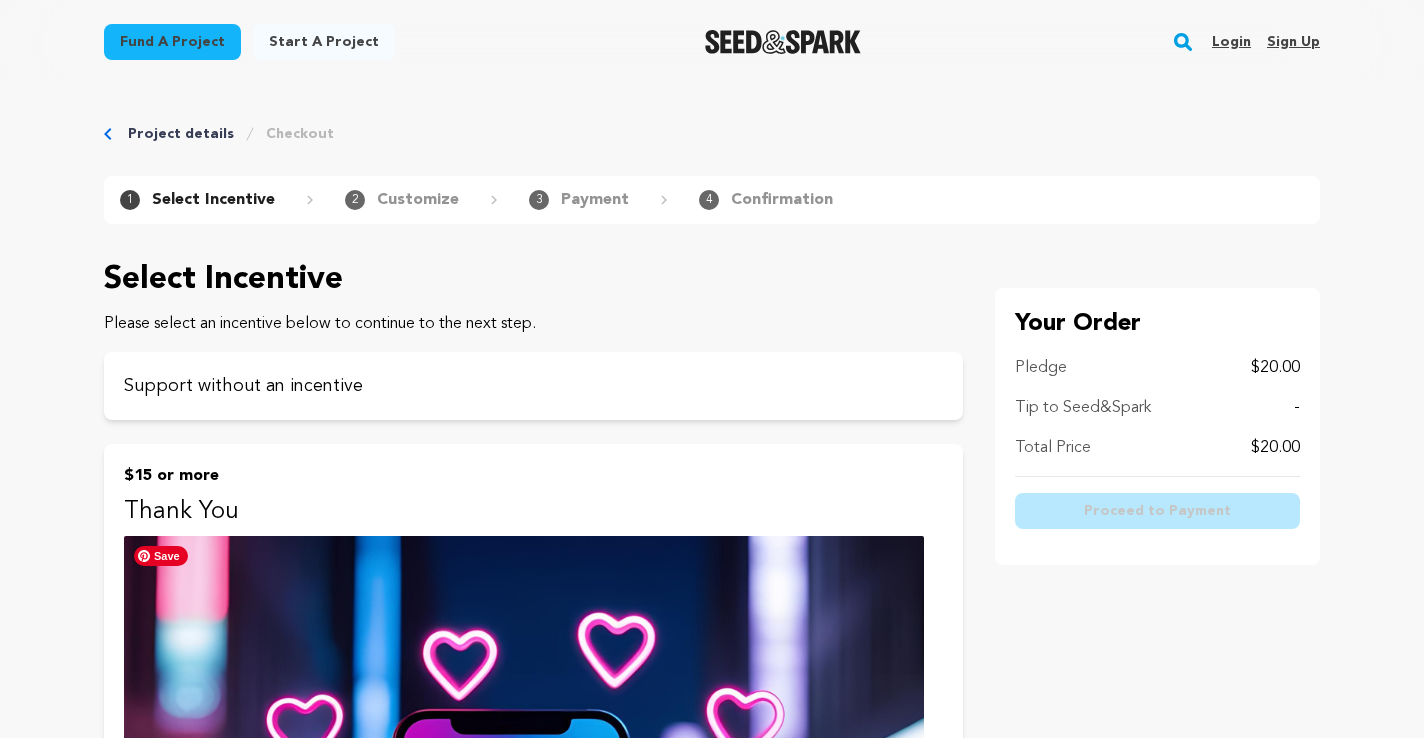 scroll, scrollTop: 0, scrollLeft: 0, axis: both 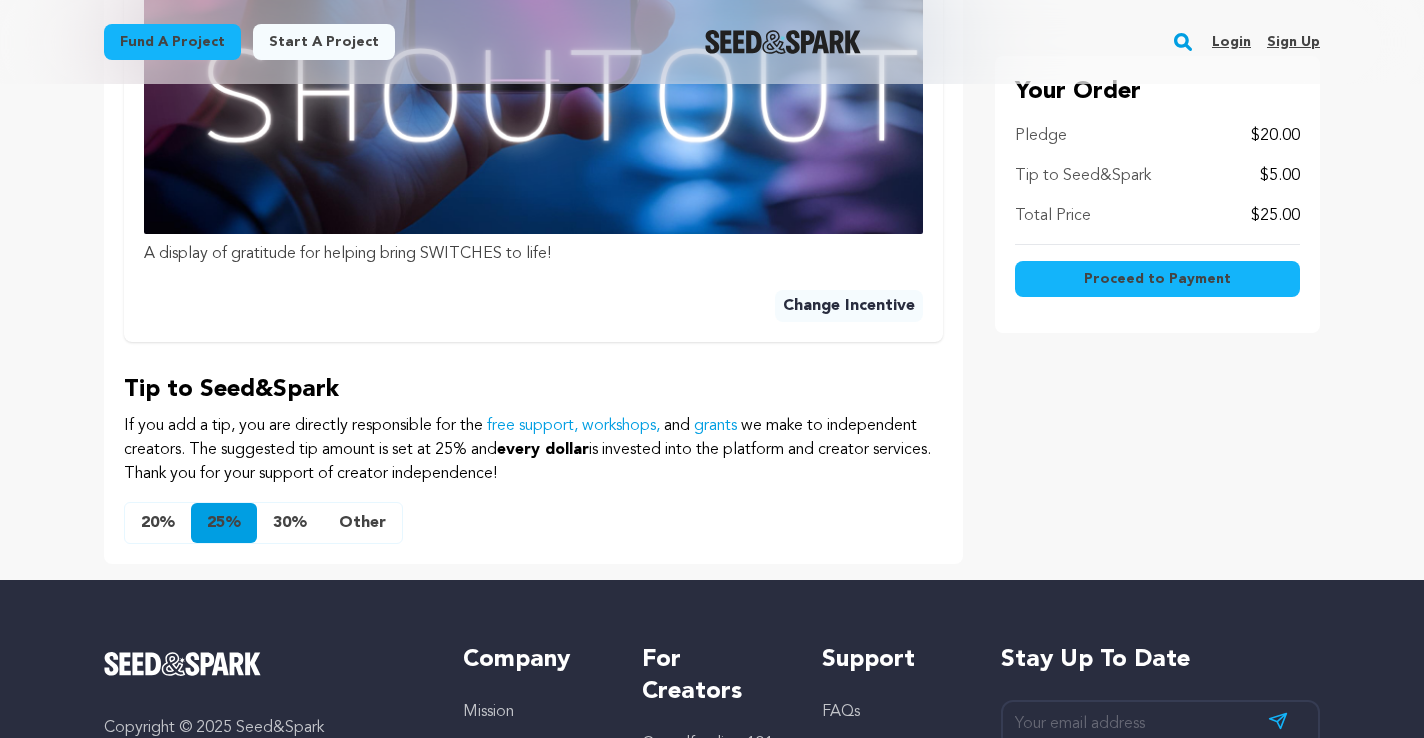 click on "Proceed to Payment" at bounding box center [1157, 279] 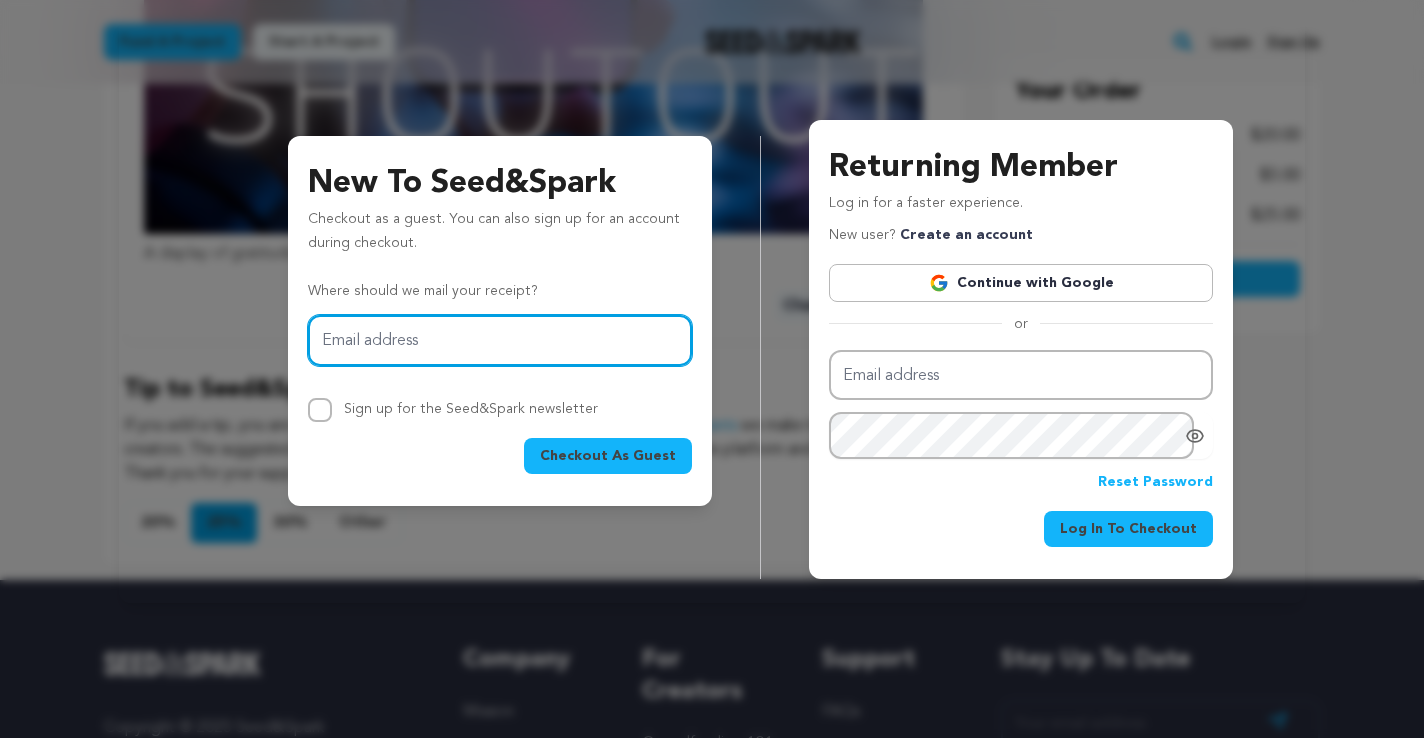 click on "Email address" at bounding box center (500, 340) 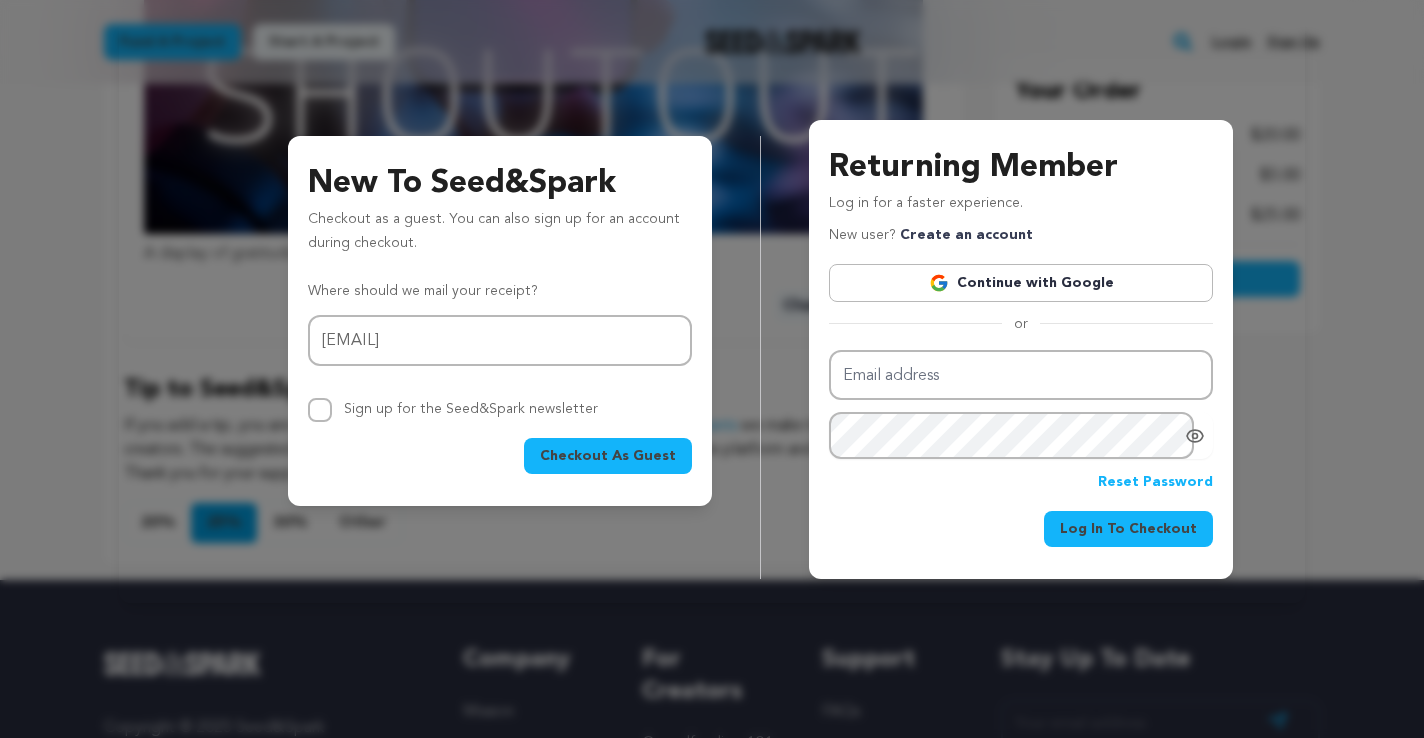 click on "Checkout As Guest" at bounding box center [608, 456] 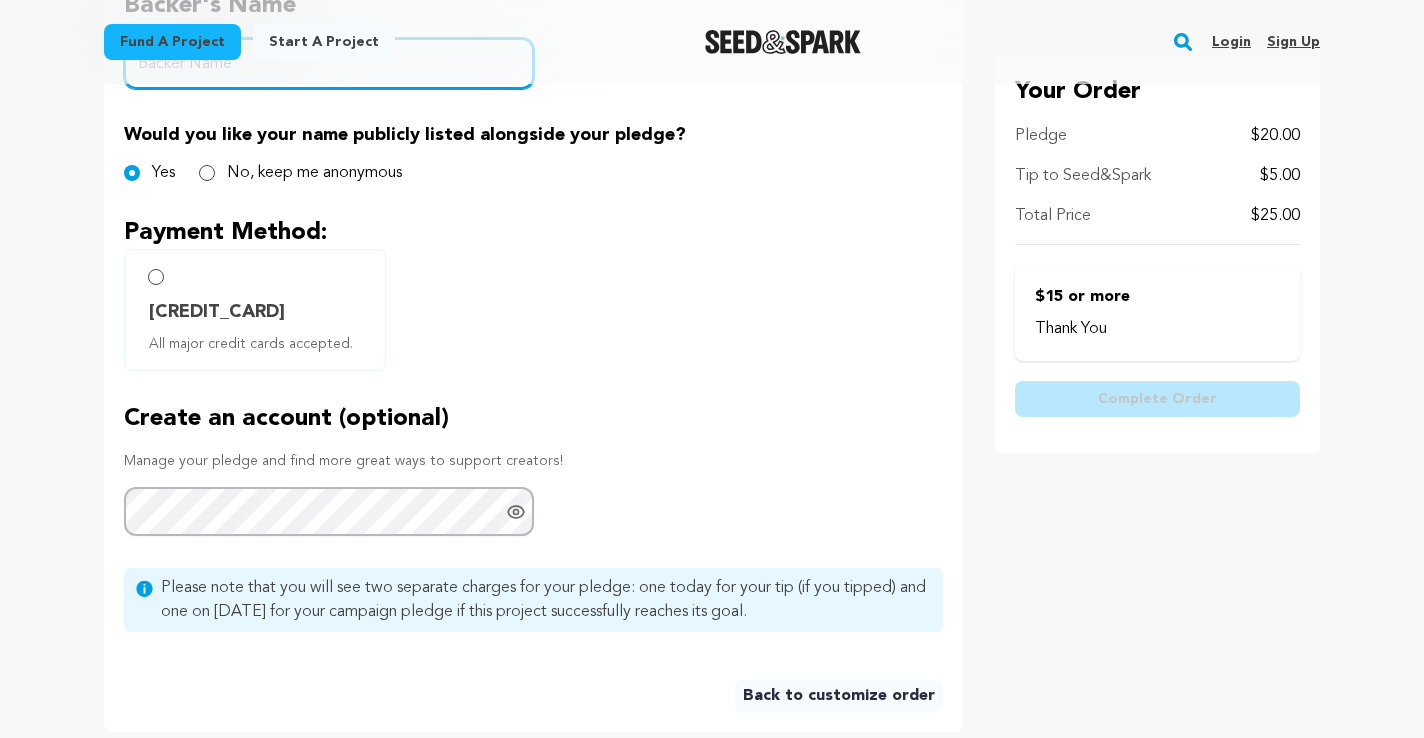 scroll, scrollTop: 605, scrollLeft: 0, axis: vertical 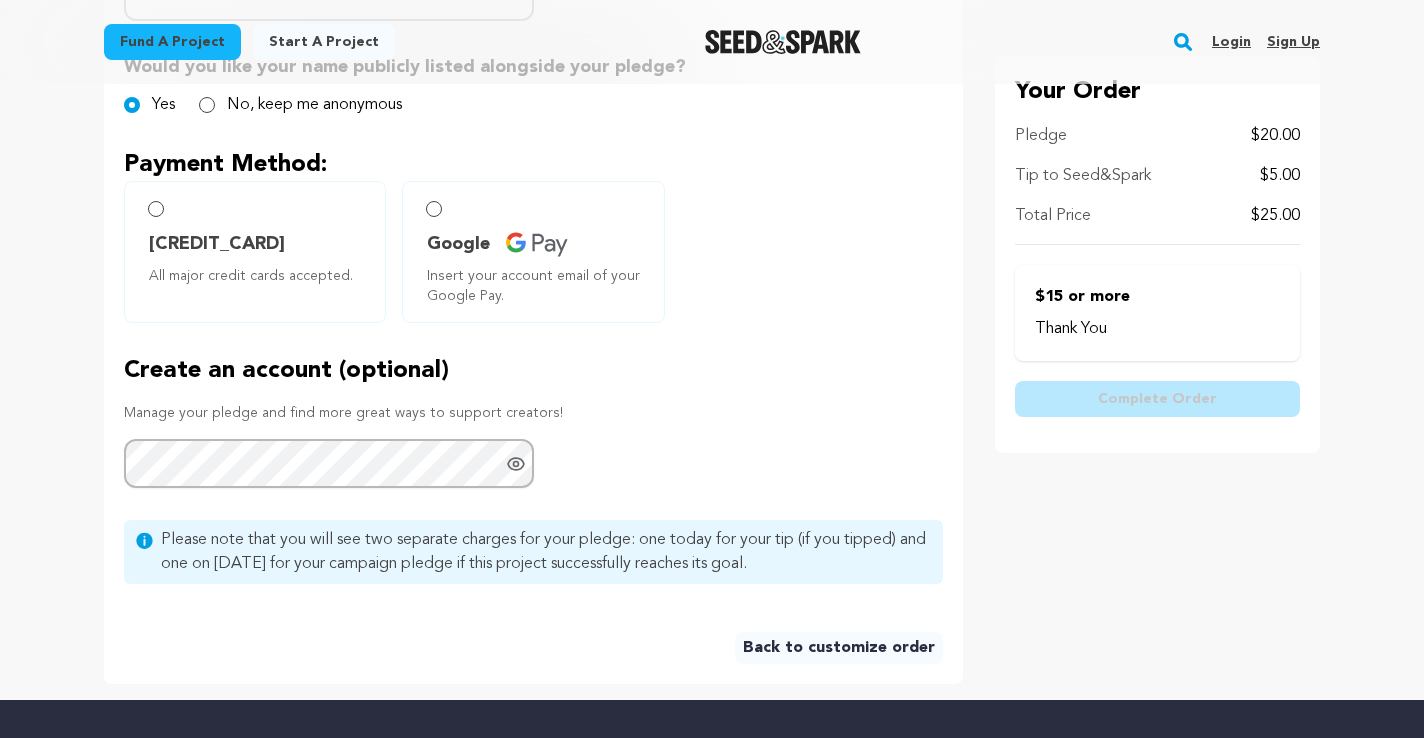 click 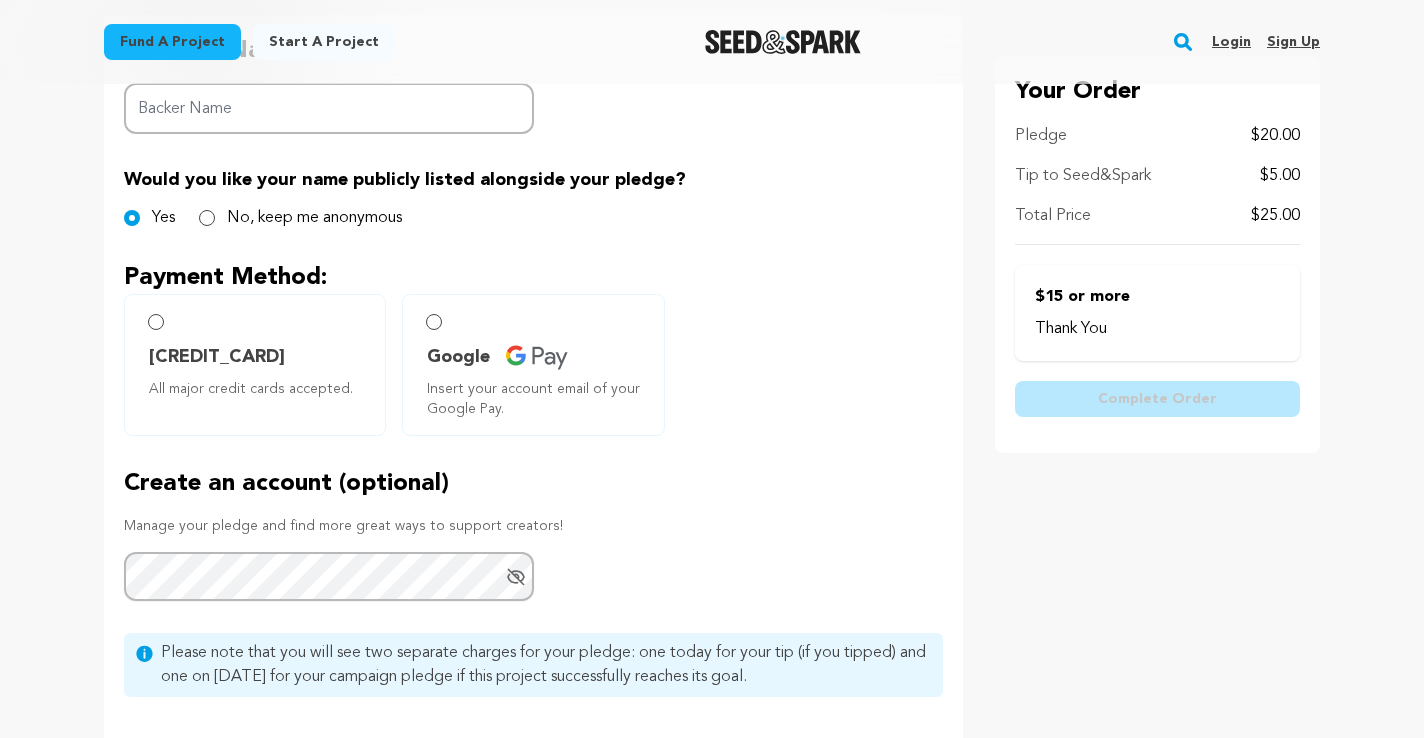 scroll, scrollTop: 486, scrollLeft: 0, axis: vertical 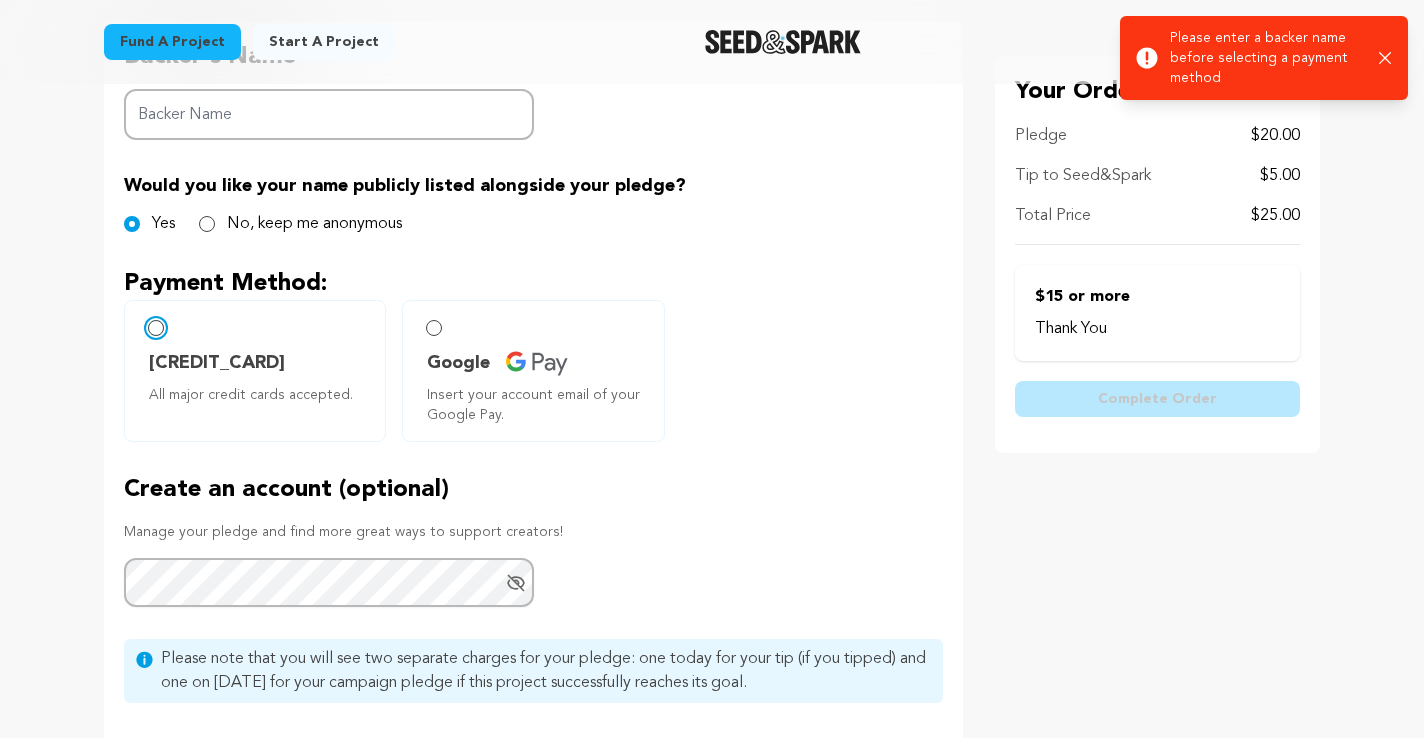 click on "Credit Card
All major credit cards accepted." at bounding box center [156, 328] 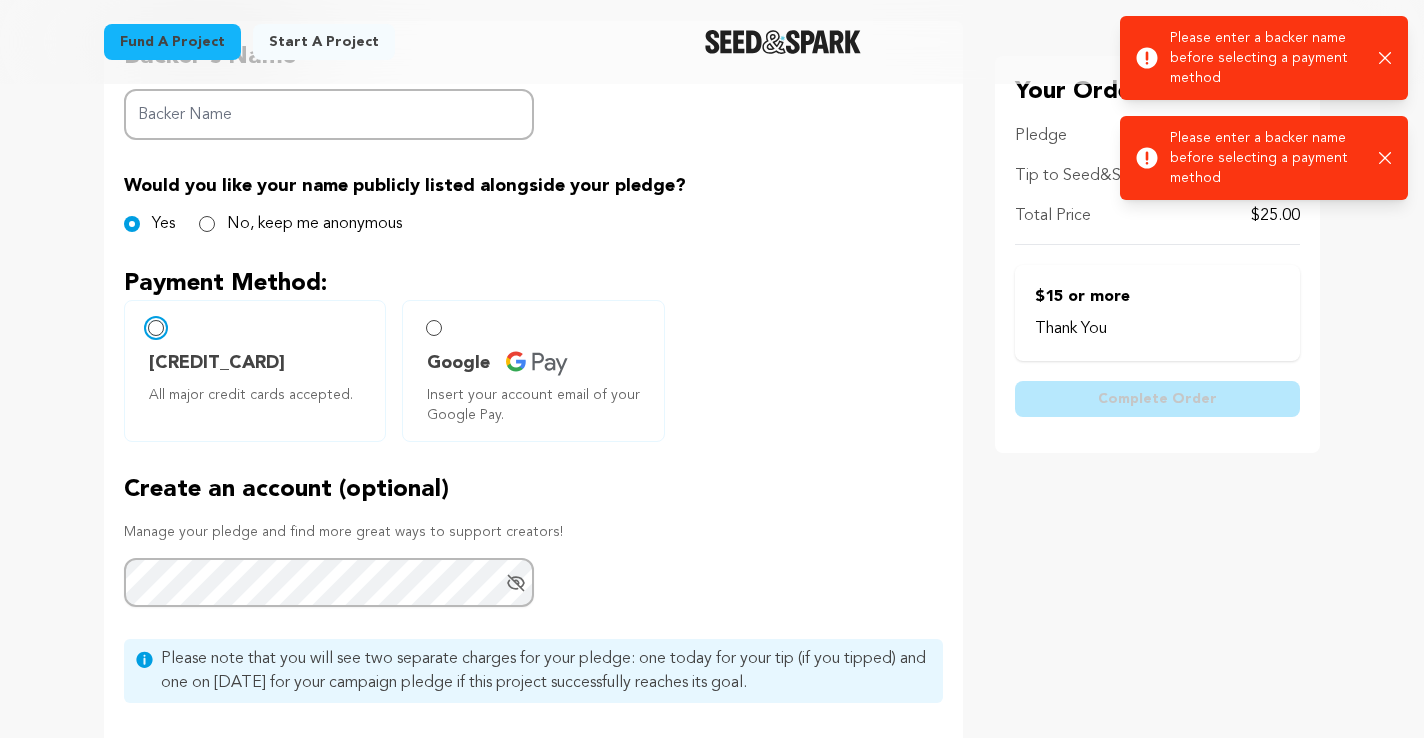 click on "Credit Card
All major credit cards accepted." at bounding box center (156, 328) 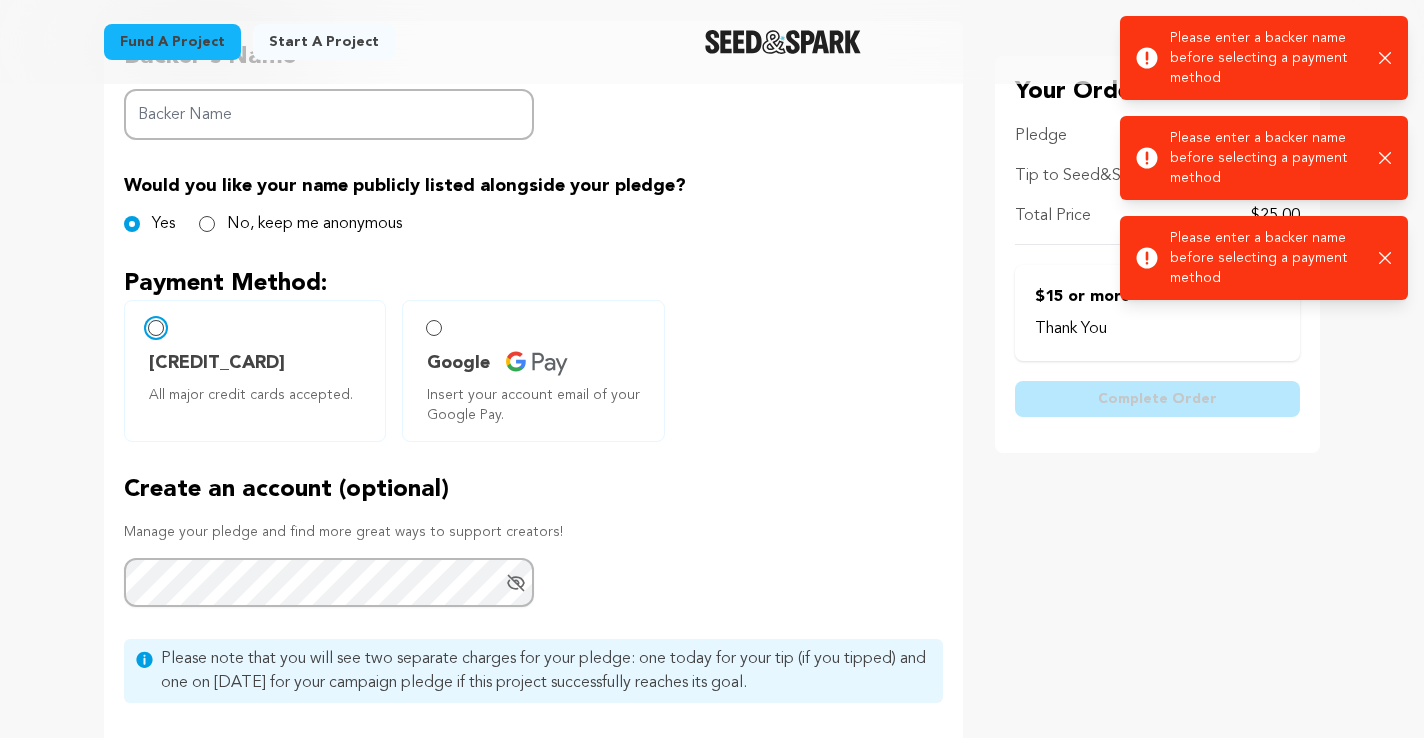 click on "Credit Card
All major credit cards accepted." at bounding box center [156, 328] 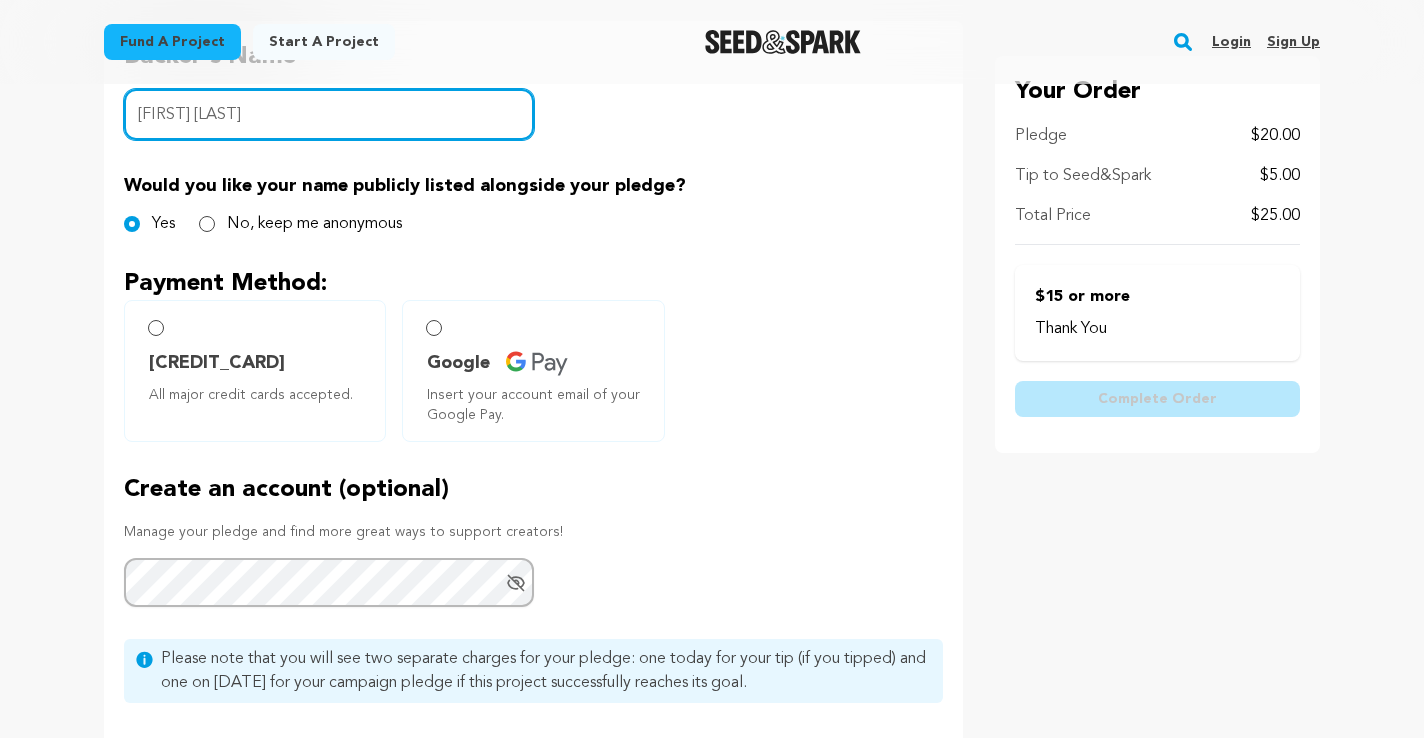 click on "Chrison Thompson" at bounding box center [329, 114] 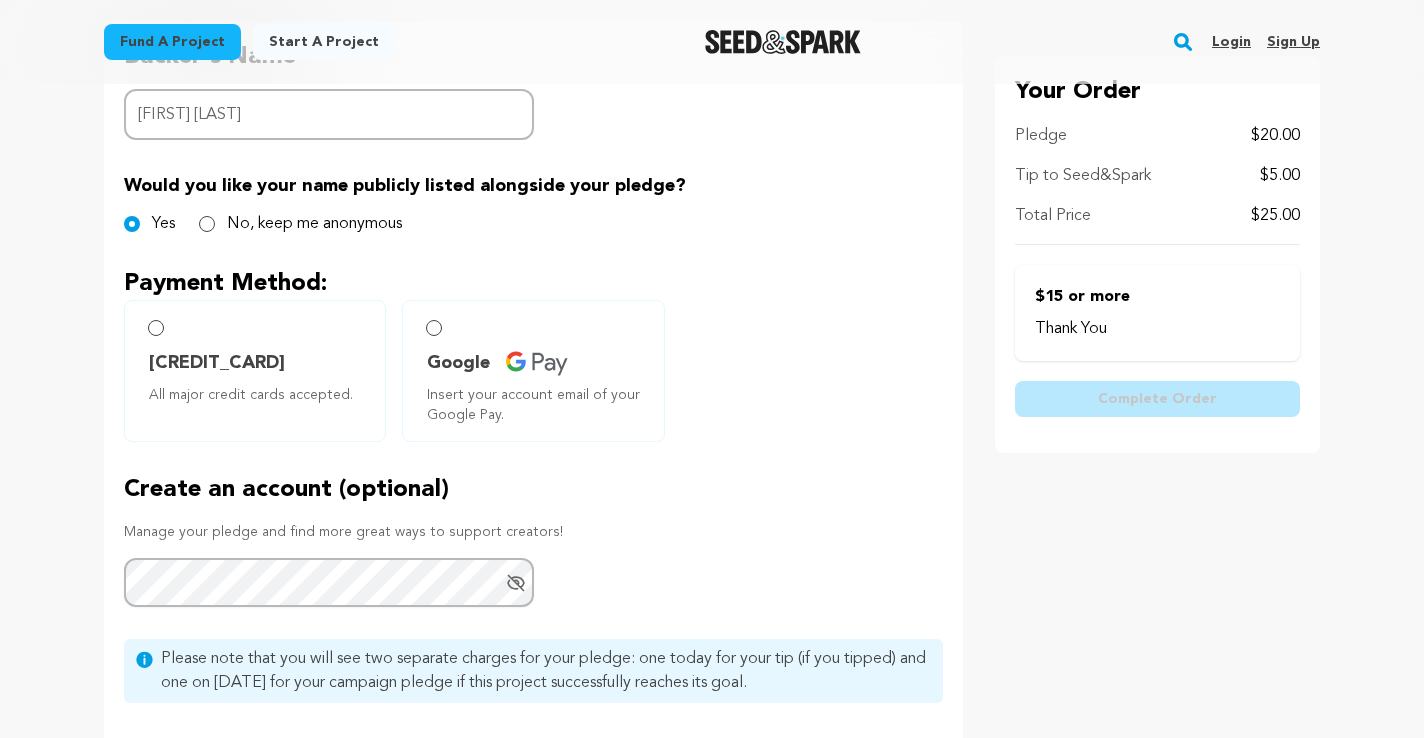 click on "Credit Card
All major credit cards accepted.
Google
Insert your account email of your Google Pay." at bounding box center [533, 371] 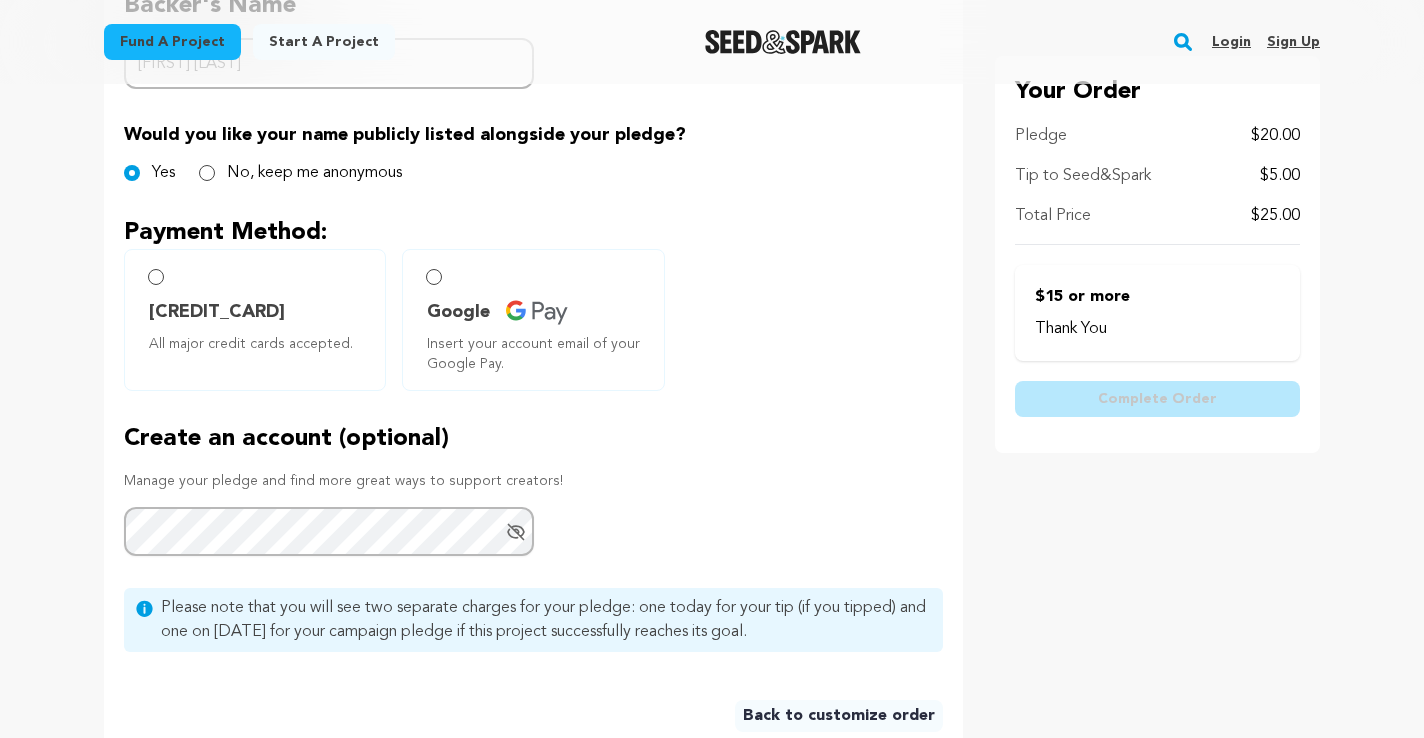 scroll, scrollTop: 600, scrollLeft: 0, axis: vertical 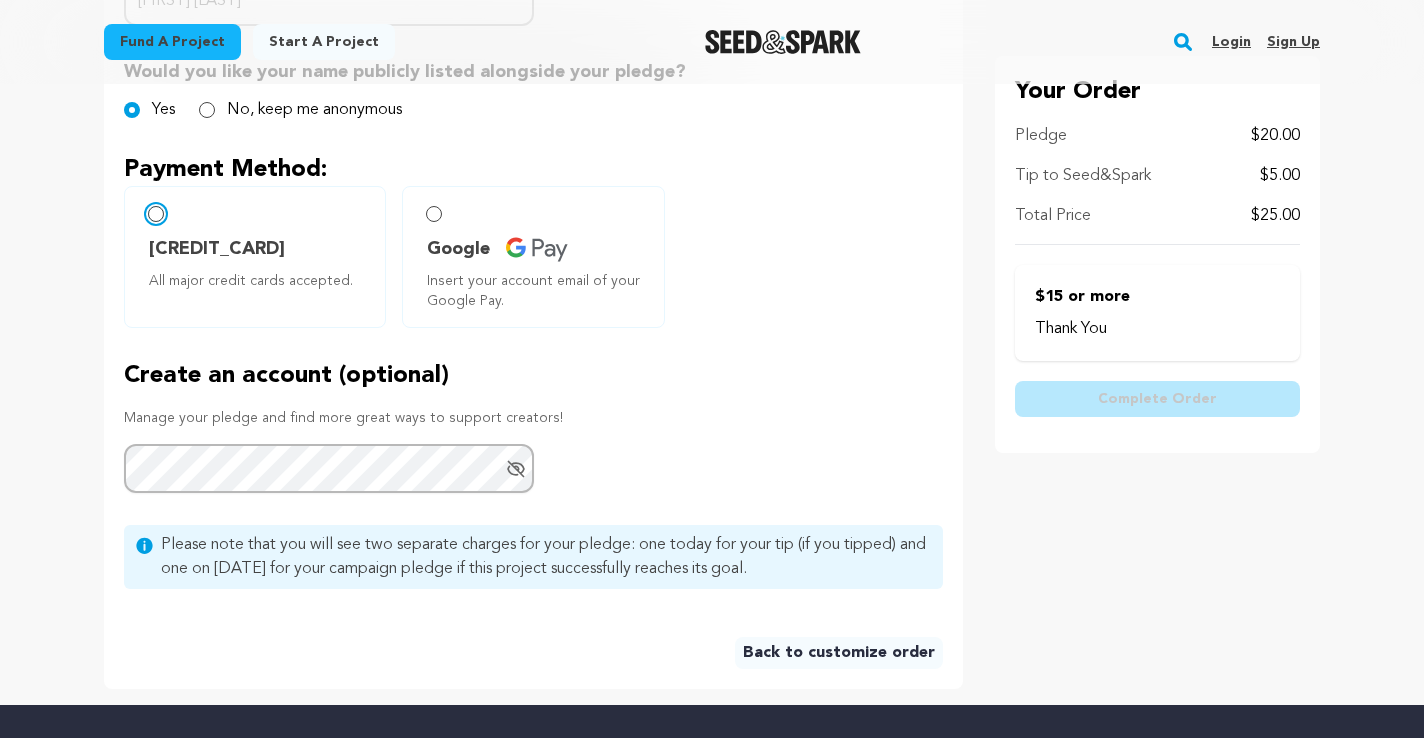 click on "Credit Card
All major credit cards accepted." at bounding box center [156, 214] 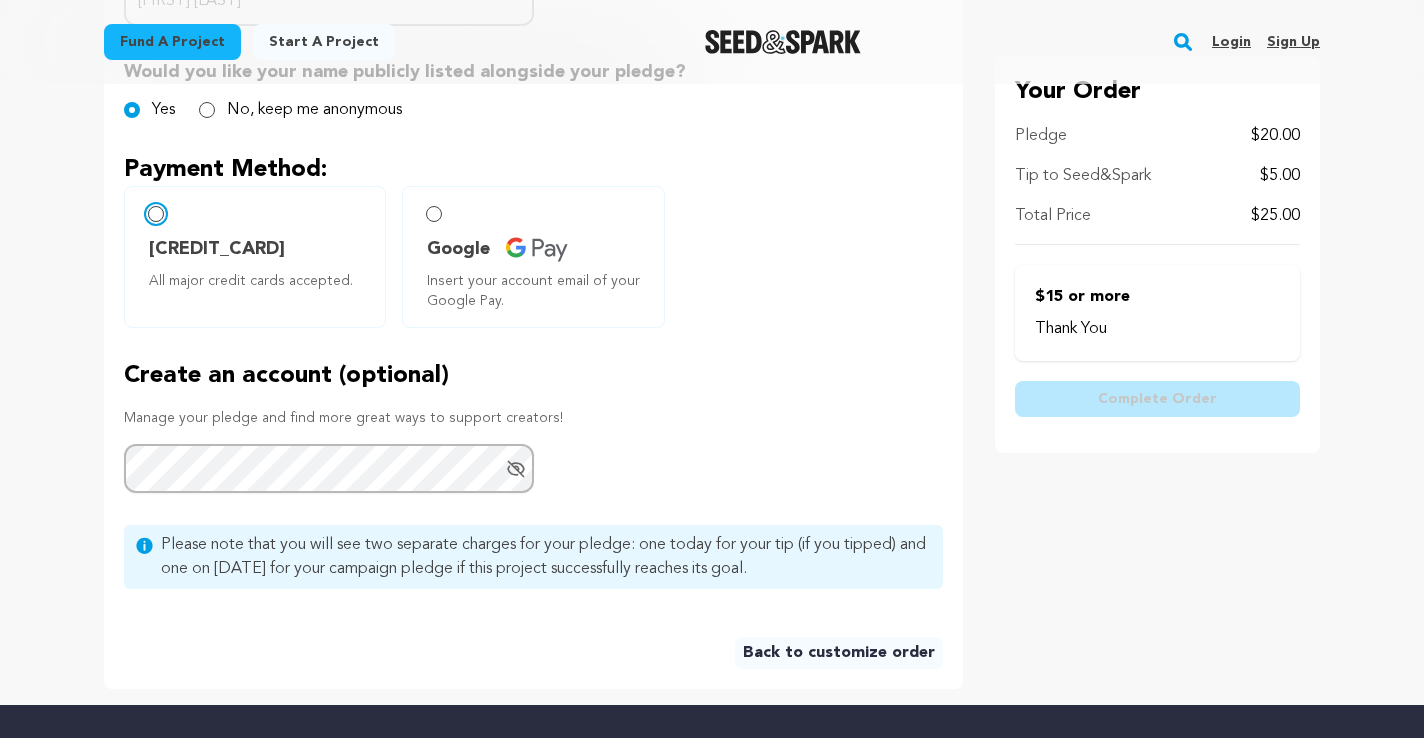 radio on "false" 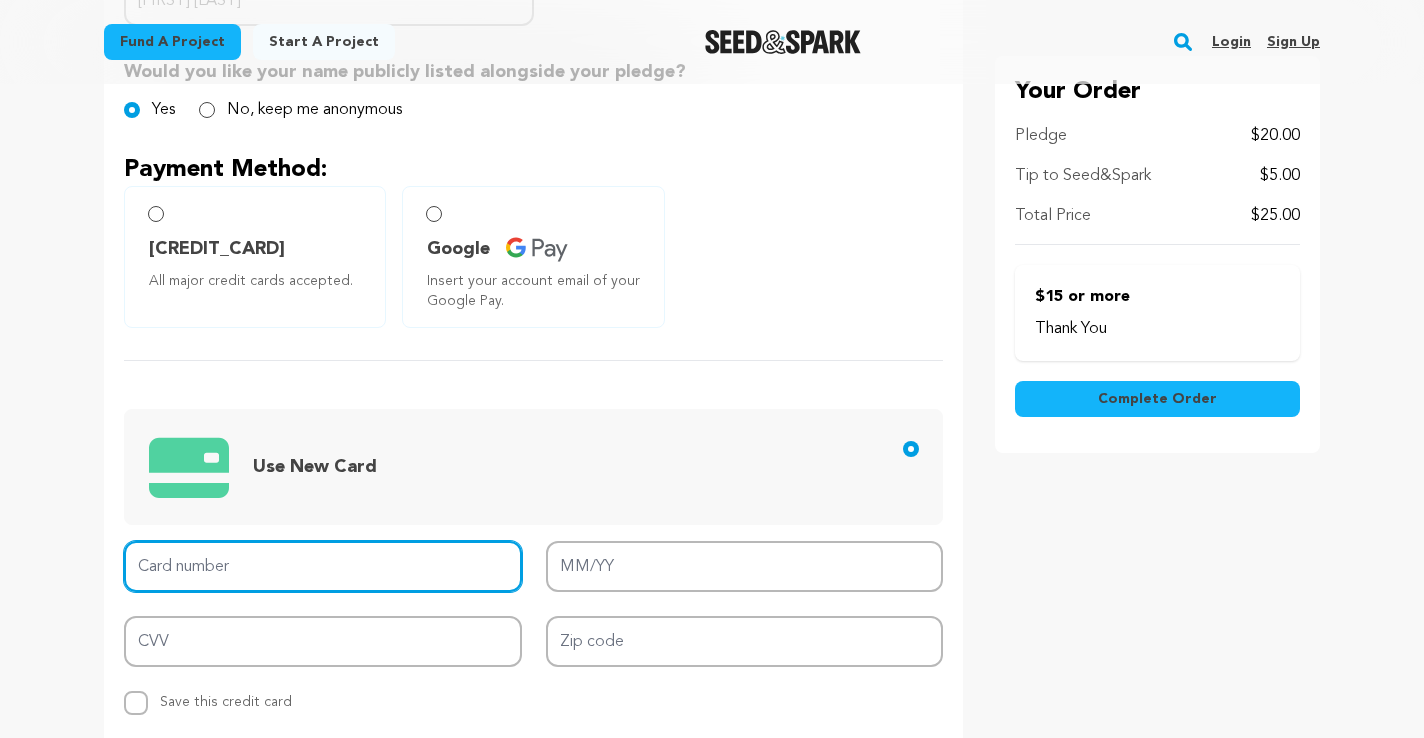 click on "Card number" at bounding box center (323, 566) 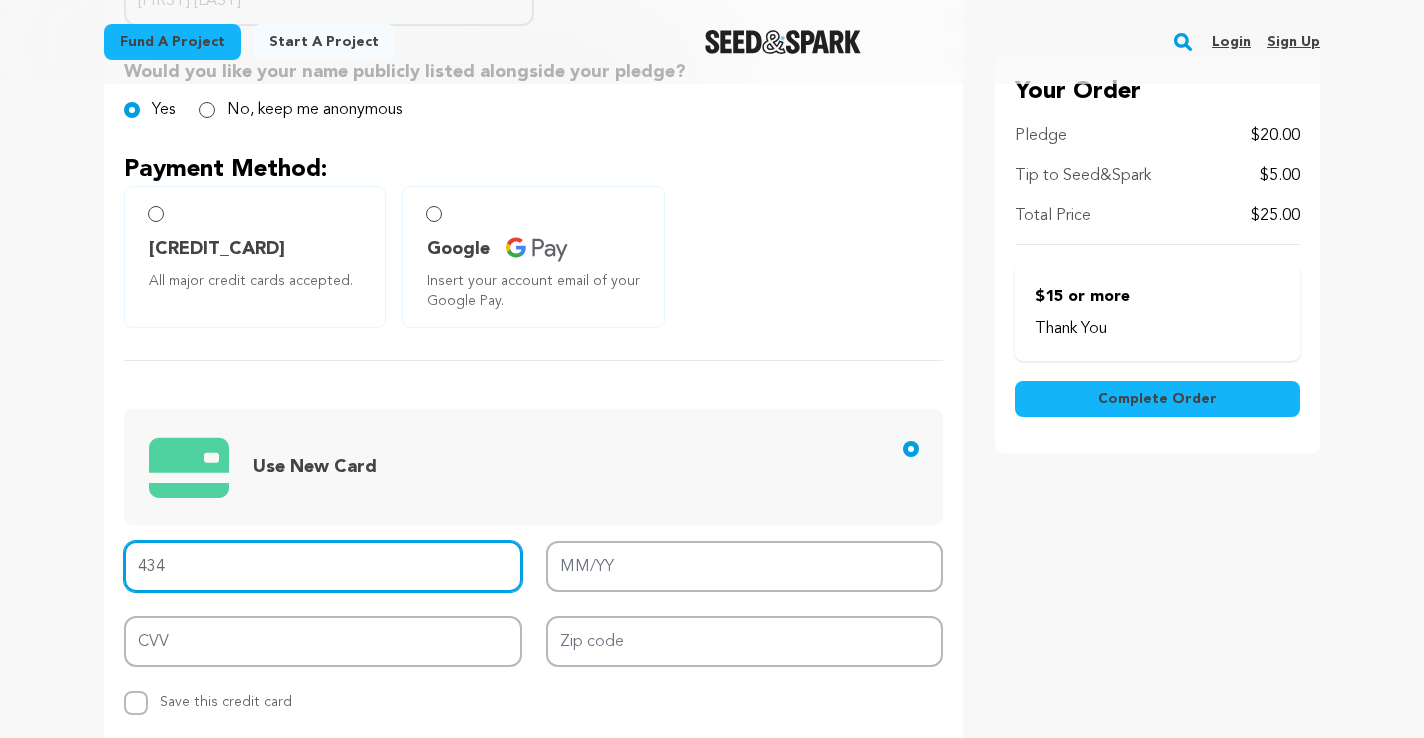 click on "434" at bounding box center (323, 566) 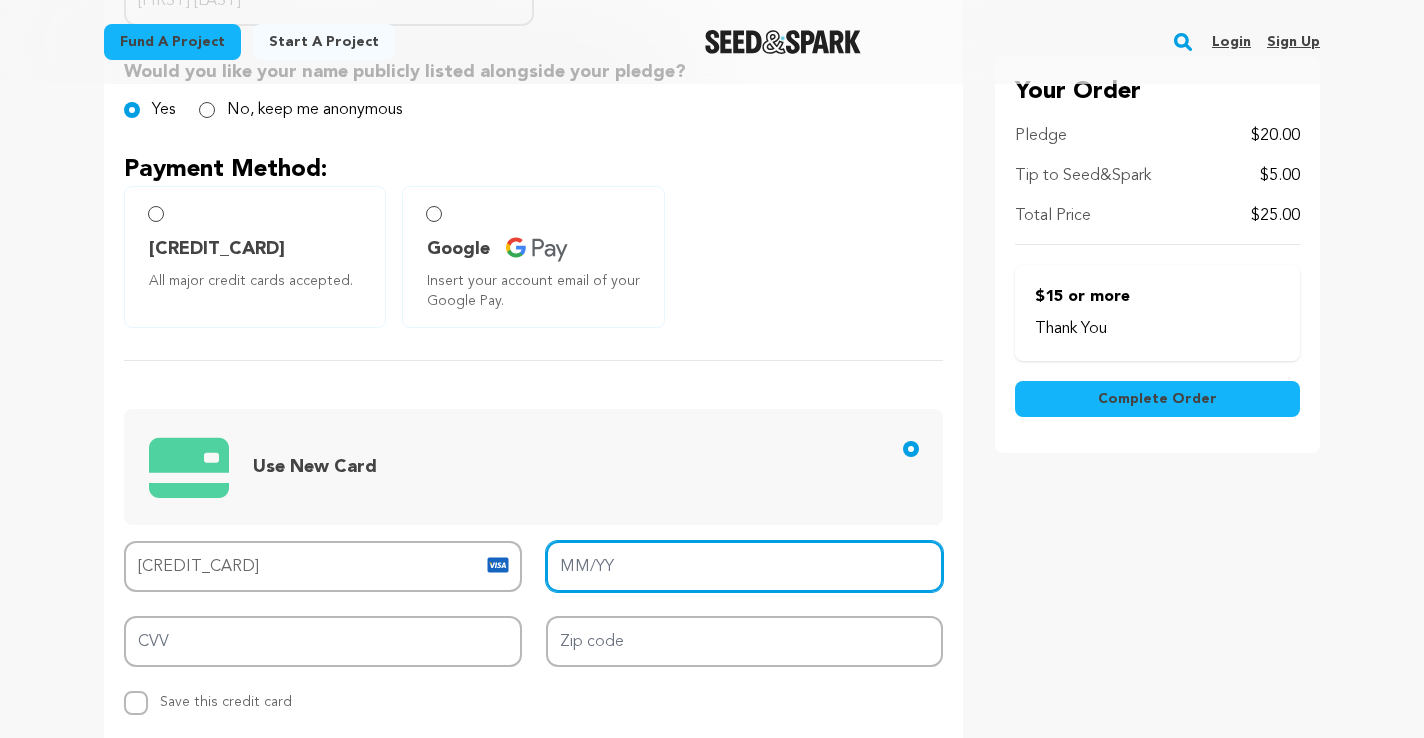 click on "MM/YY" at bounding box center [745, 566] 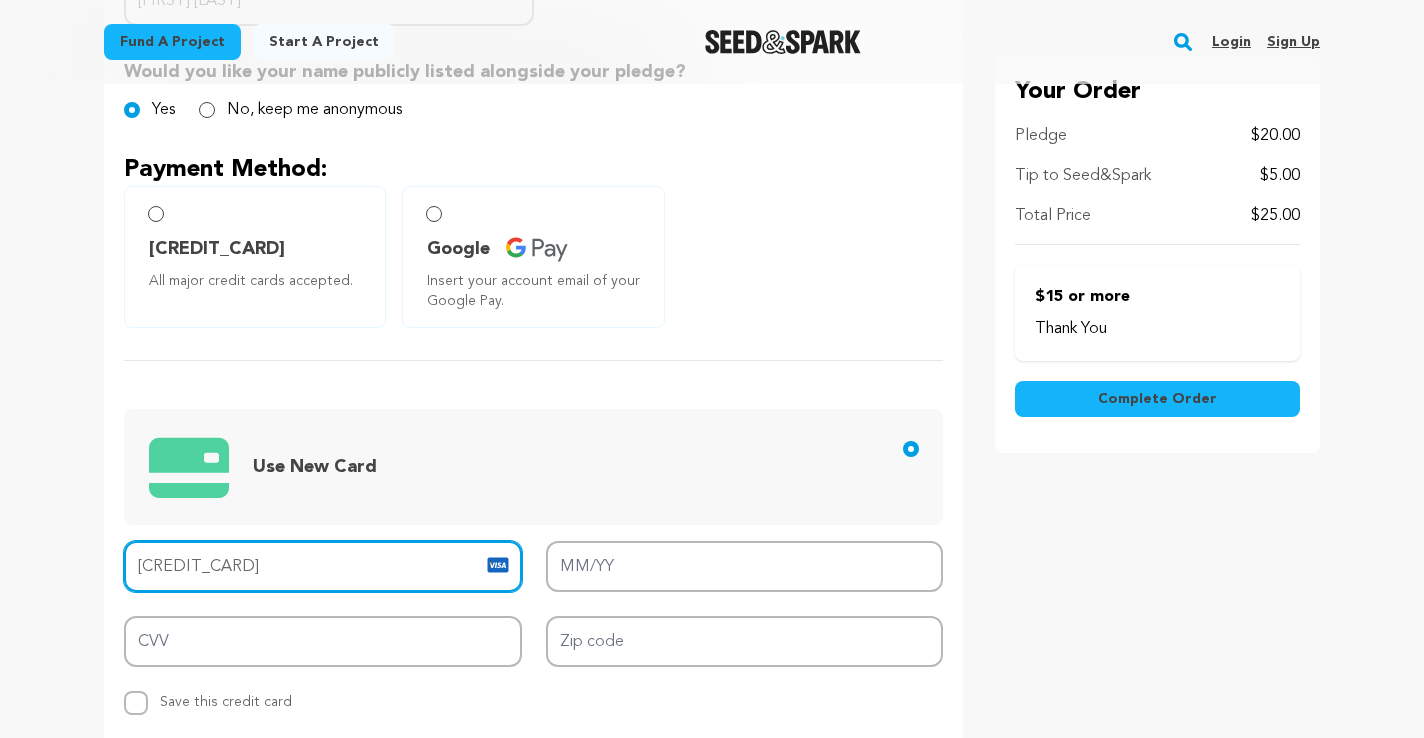 click on "4342 4562 4799 1296 4" at bounding box center [323, 566] 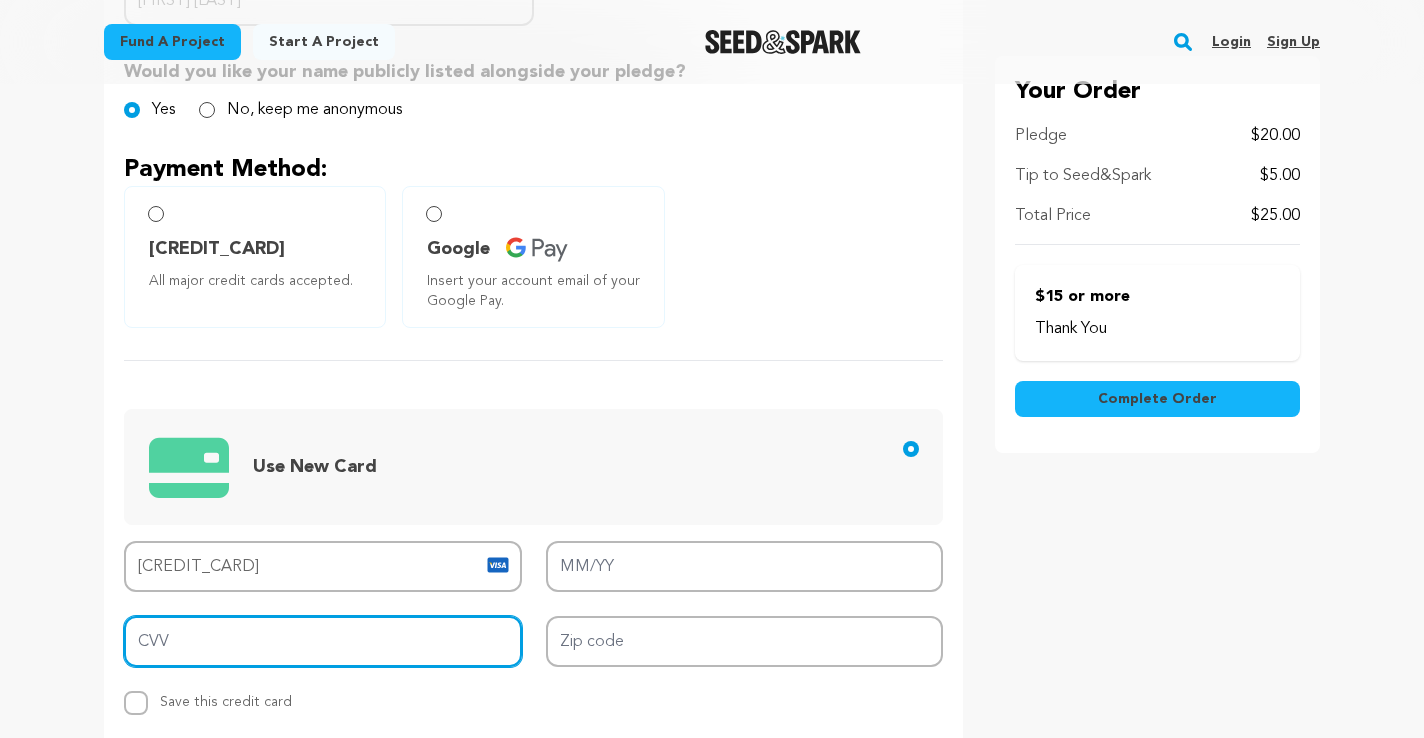 click on "CVV" at bounding box center (323, 641) 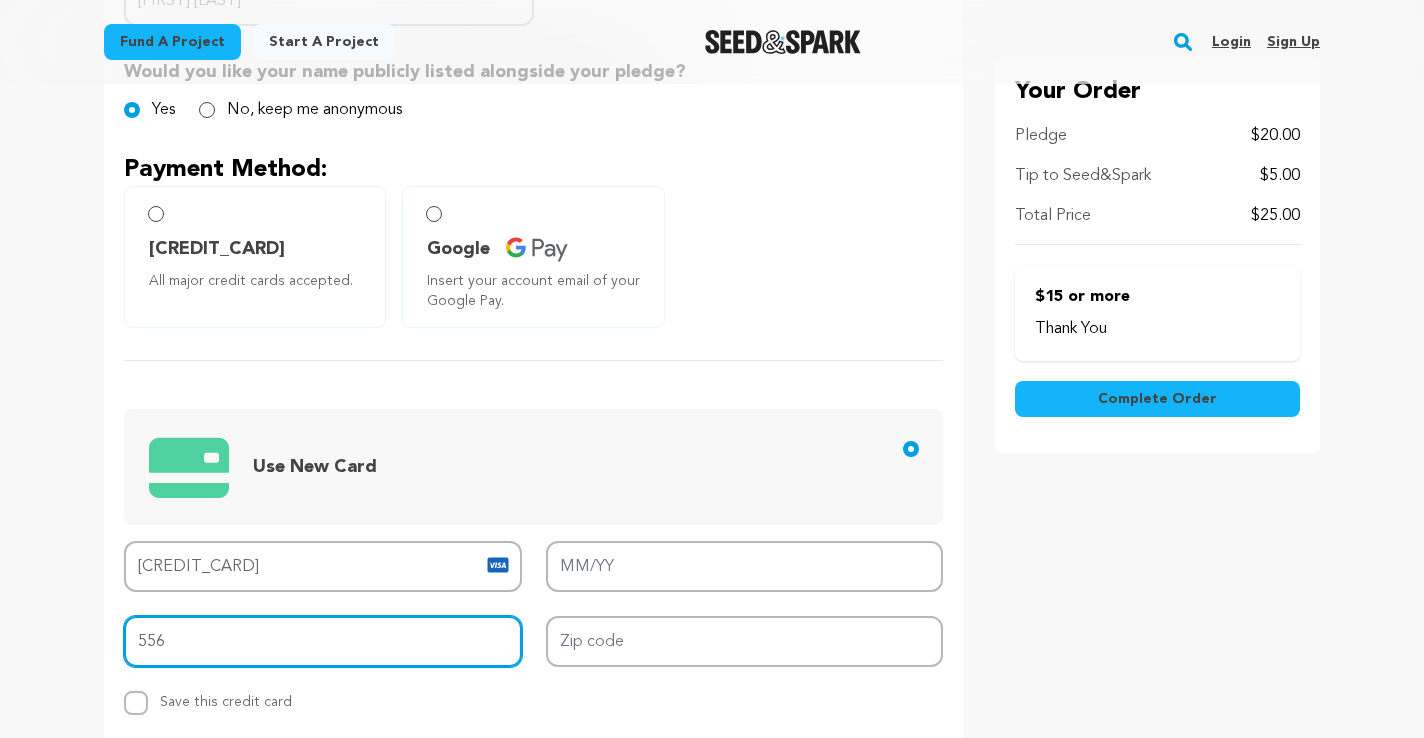 type on "556" 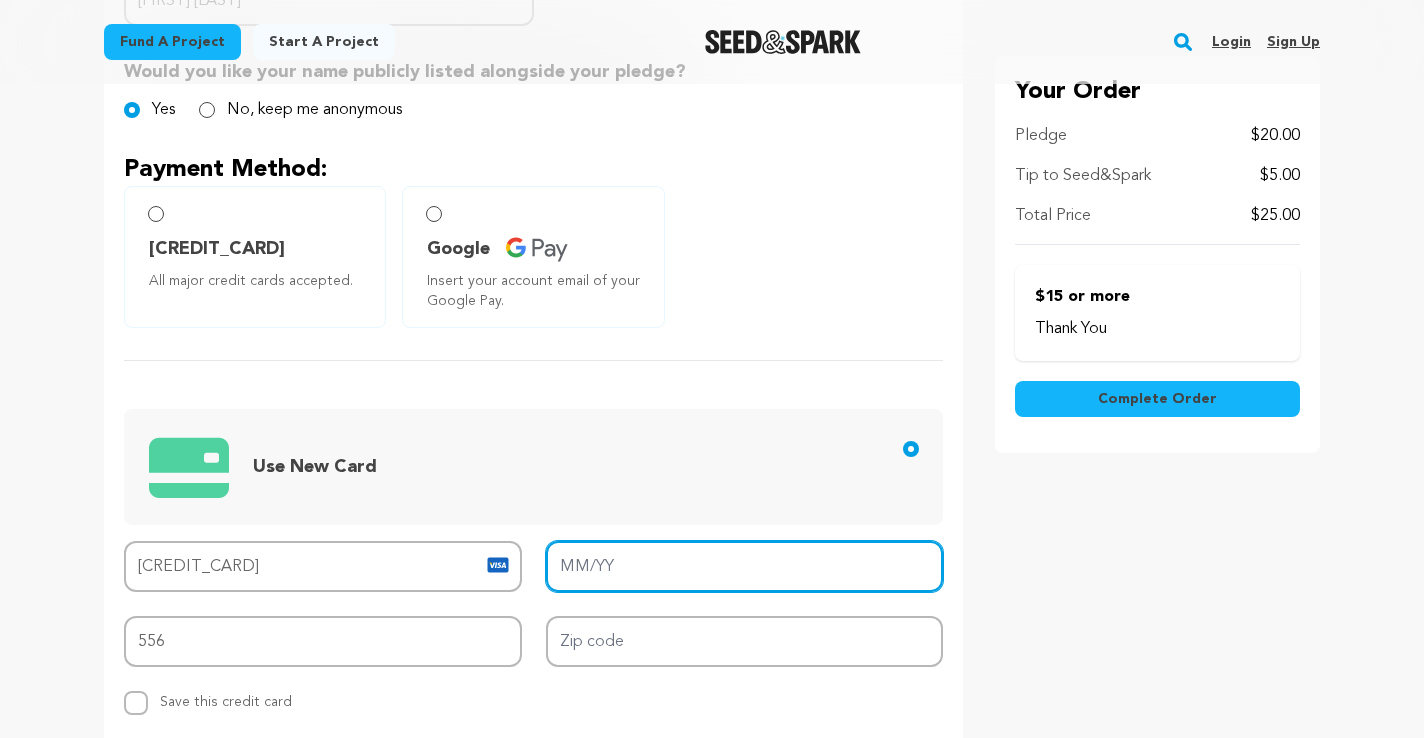 click on "MM/YY" at bounding box center [745, 566] 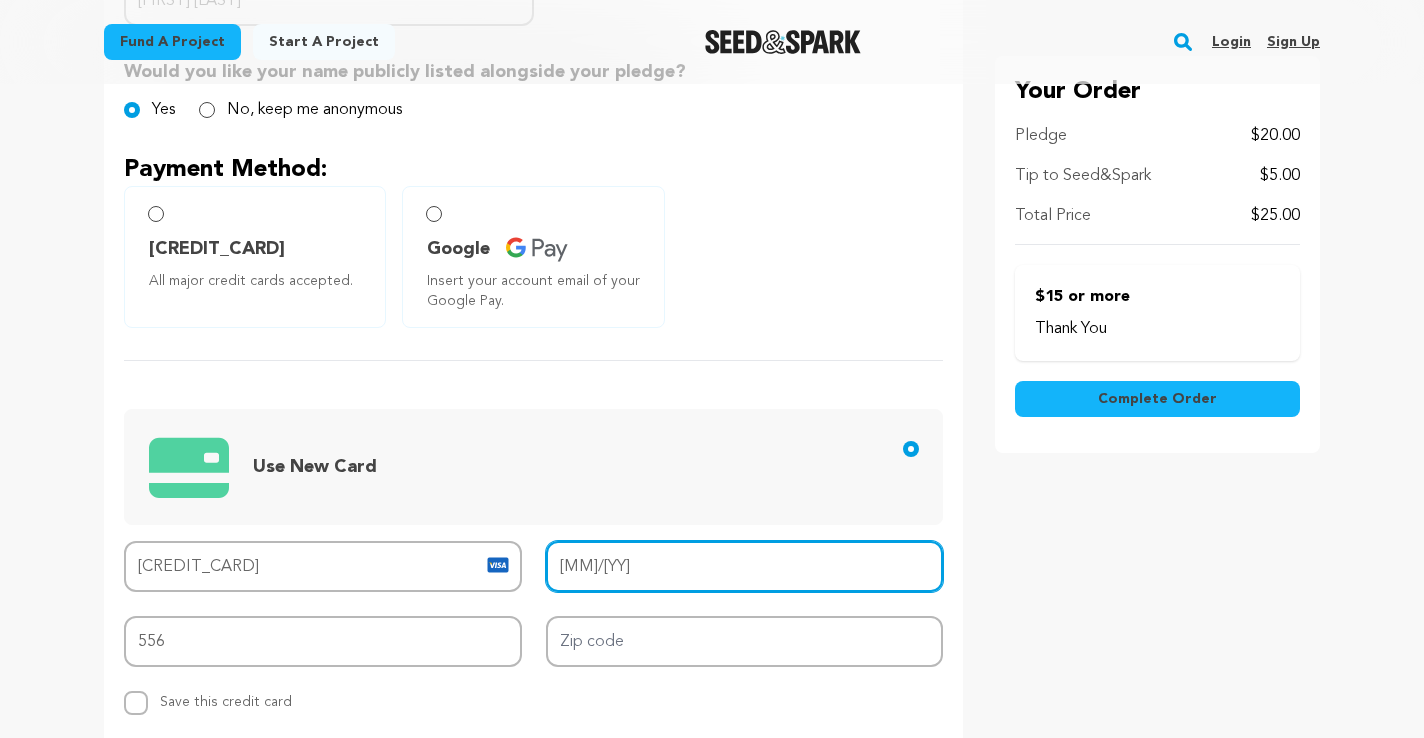 type on "09/27" 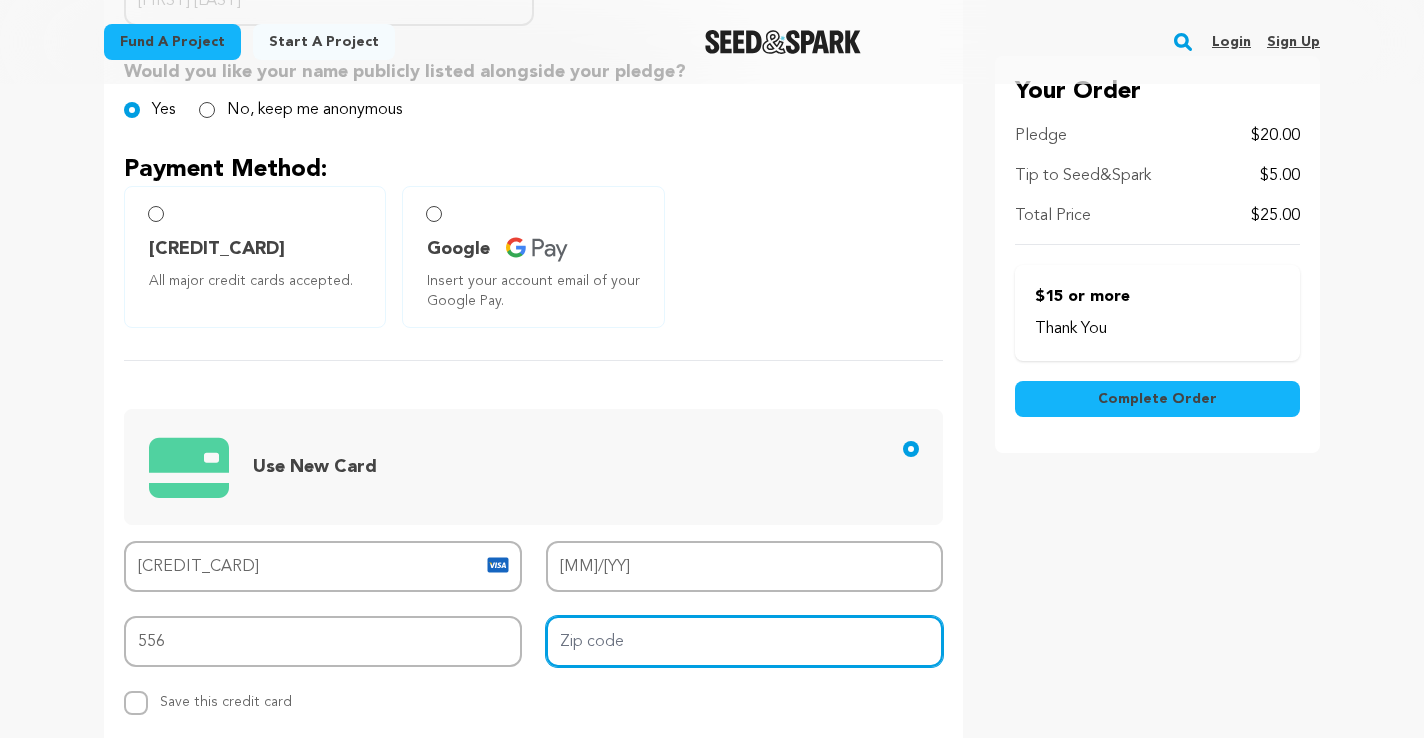 click on "Zip code" at bounding box center (745, 641) 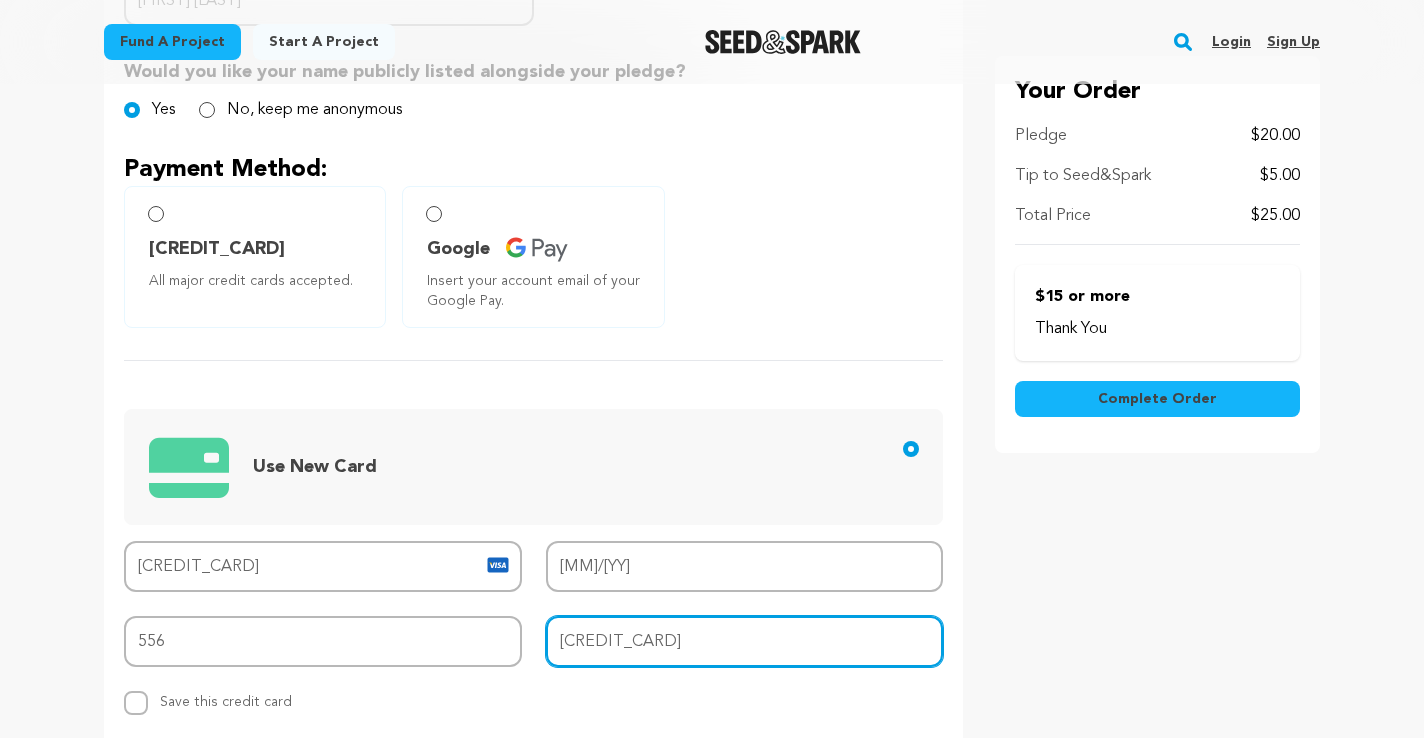 type on "11216" 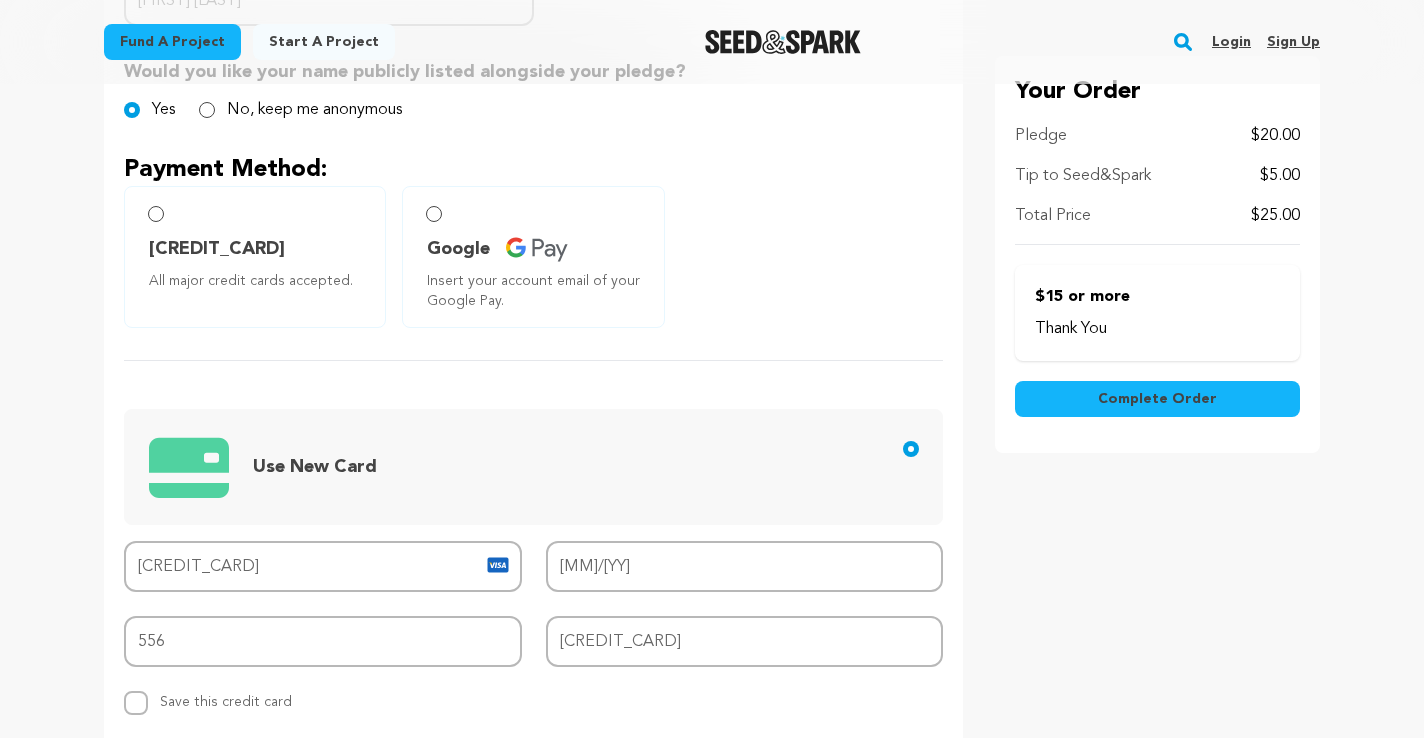 click on "Your Order
Pledge
$20.00
Tip to Seed&Spark
$5.00
Total Price
$25.00
Thank You Complete Order" at bounding box center (1157, 491) 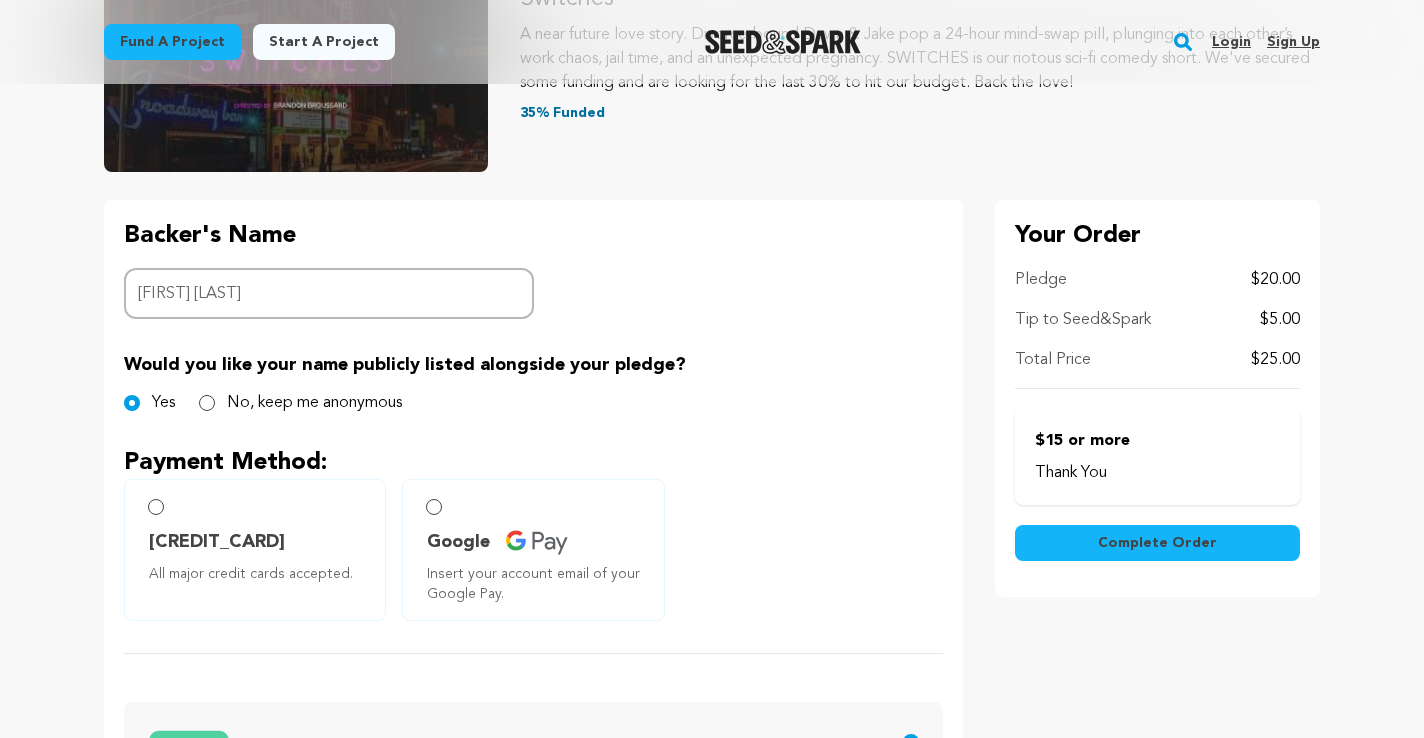 scroll, scrollTop: 310, scrollLeft: 0, axis: vertical 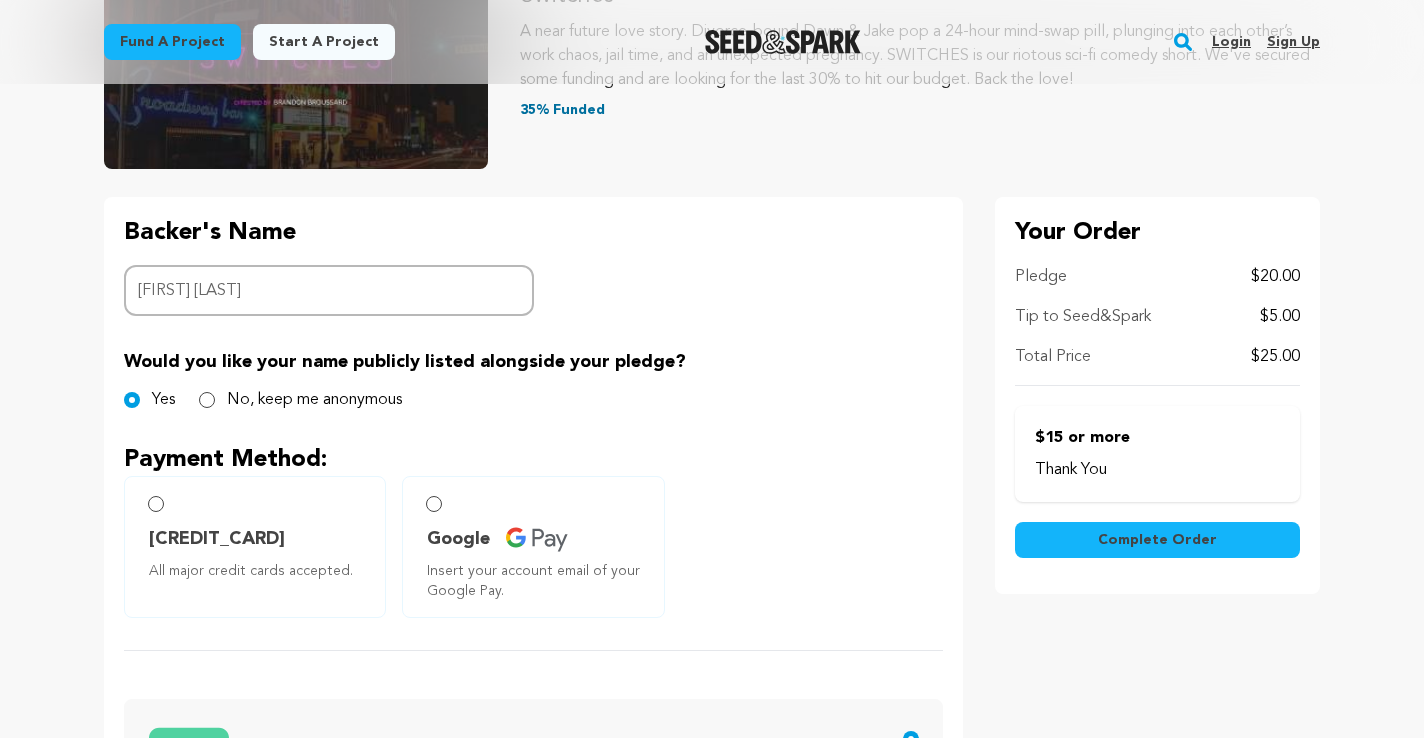click on "Complete Order" at bounding box center [1157, 540] 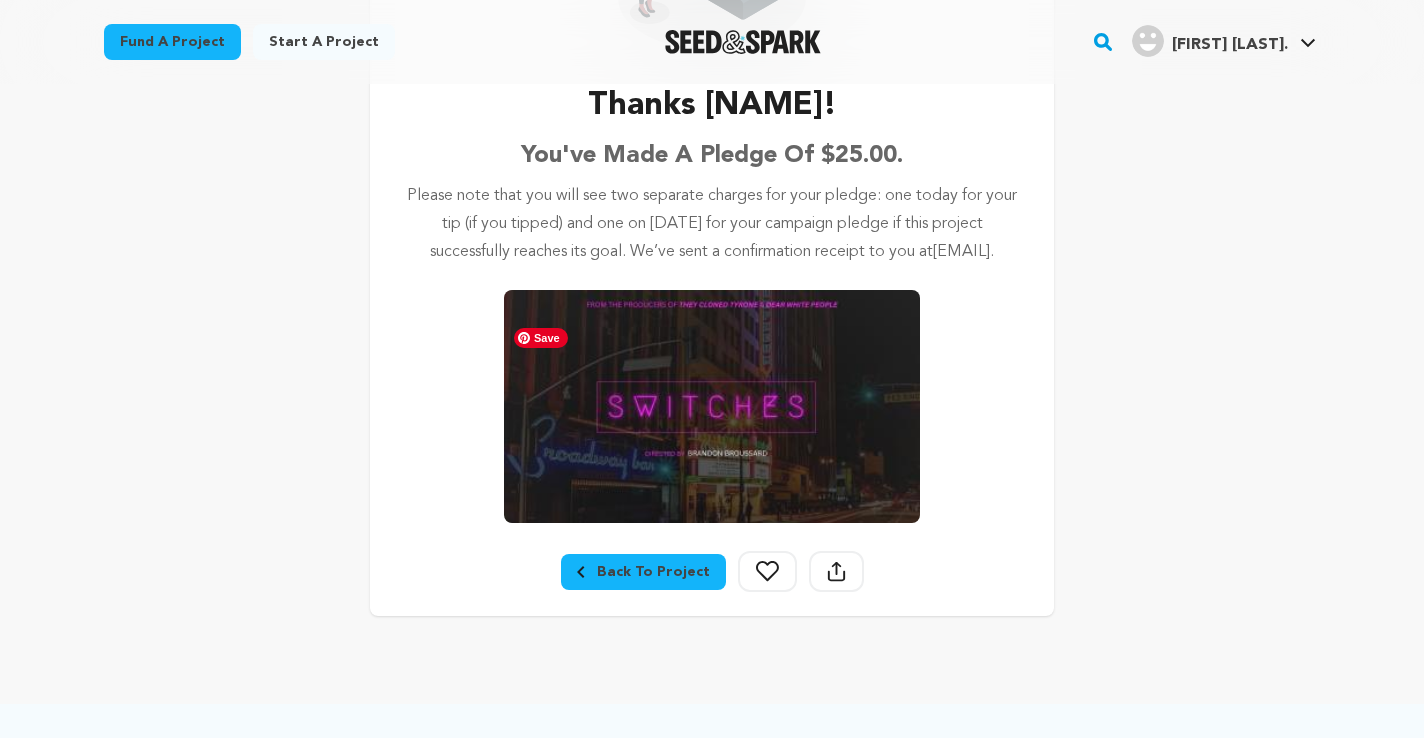 scroll, scrollTop: 353, scrollLeft: 0, axis: vertical 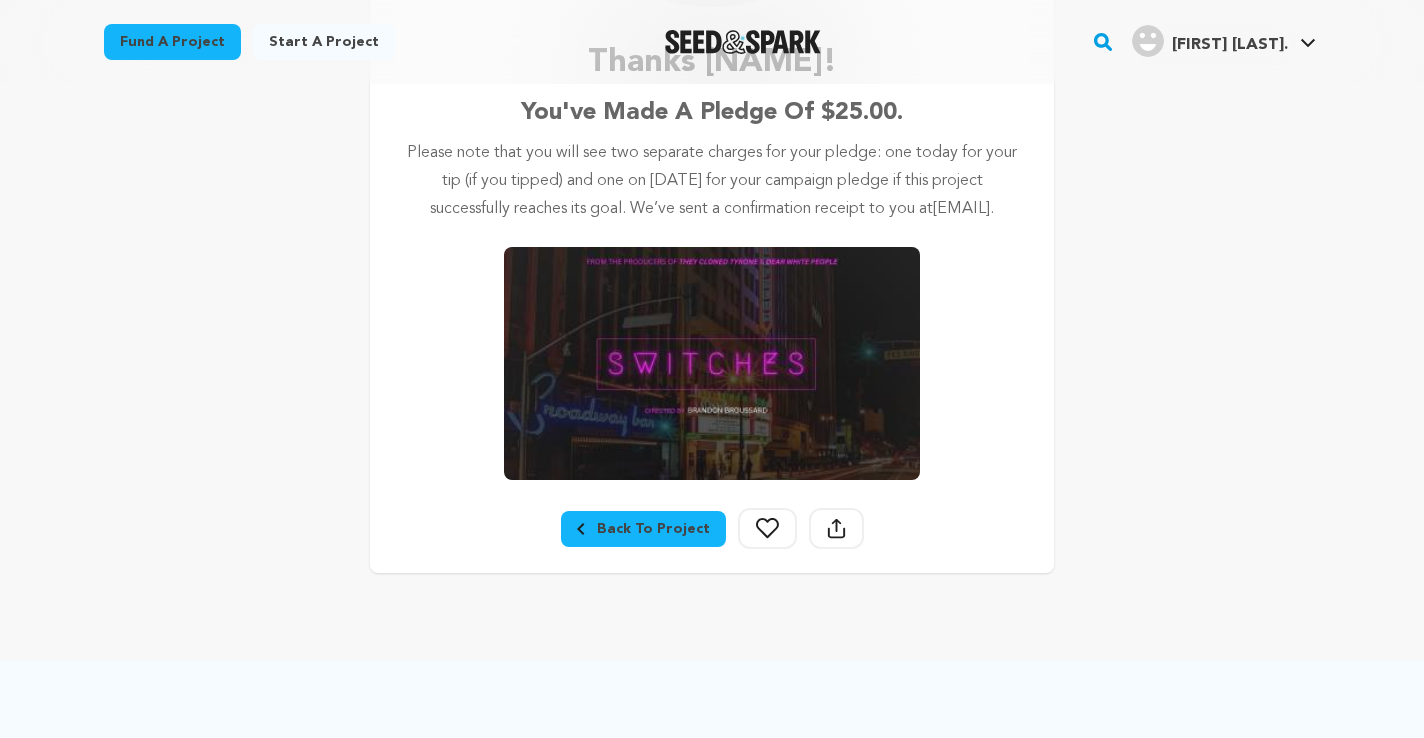 click 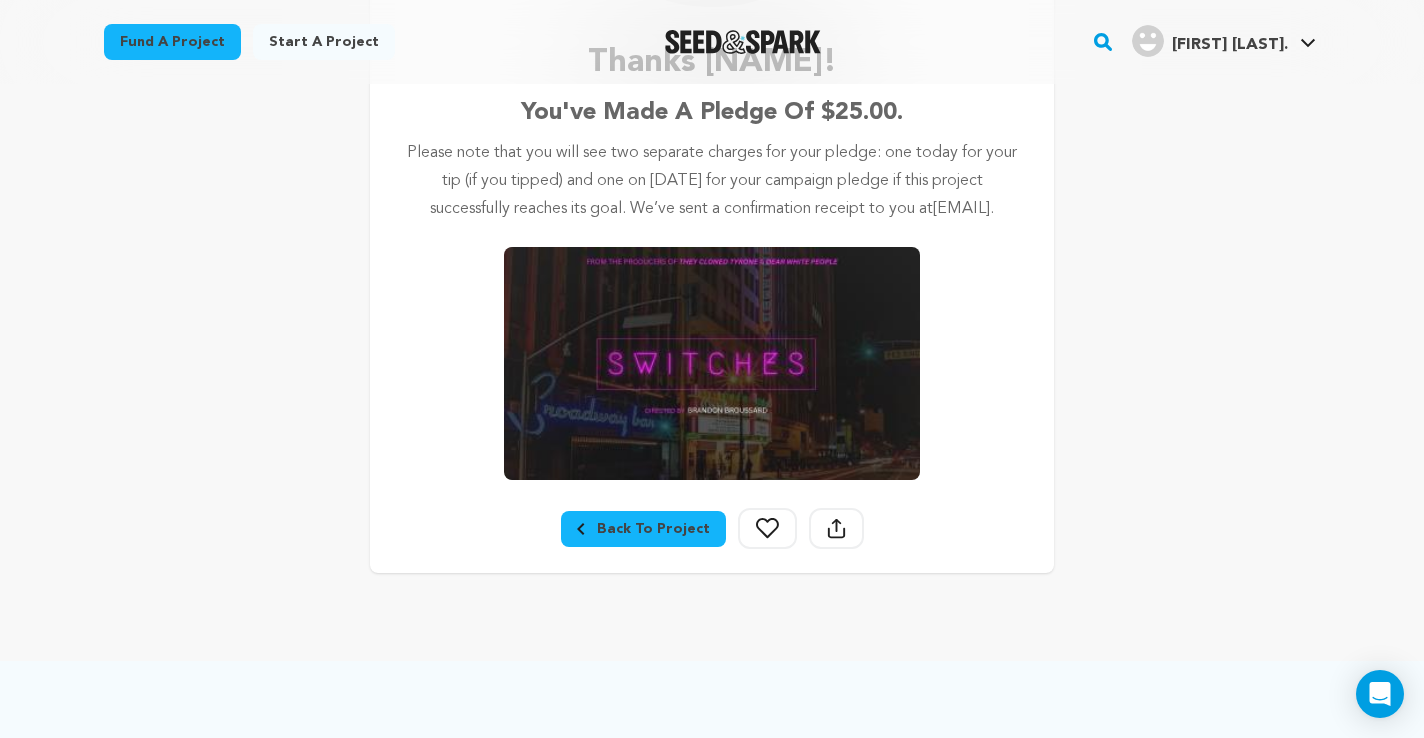 click 